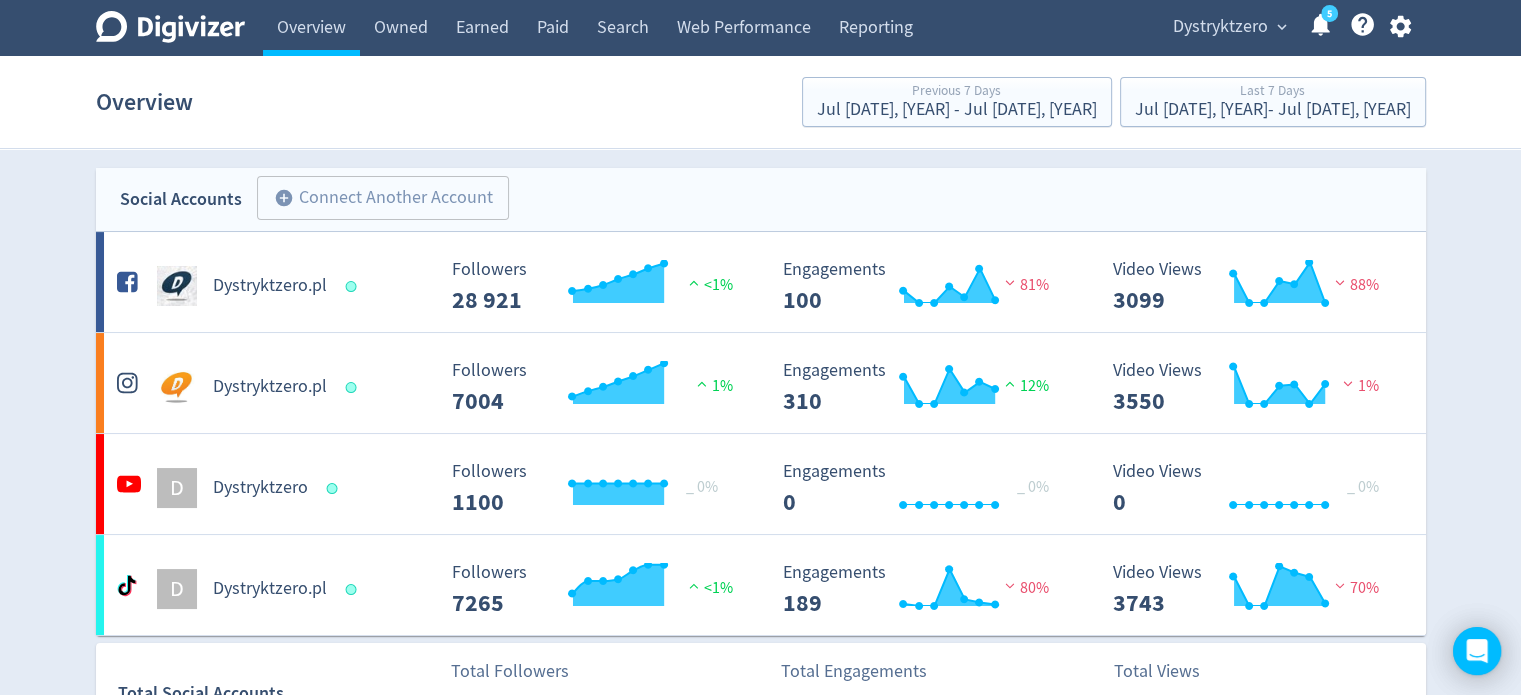 scroll, scrollTop: 0, scrollLeft: 0, axis: both 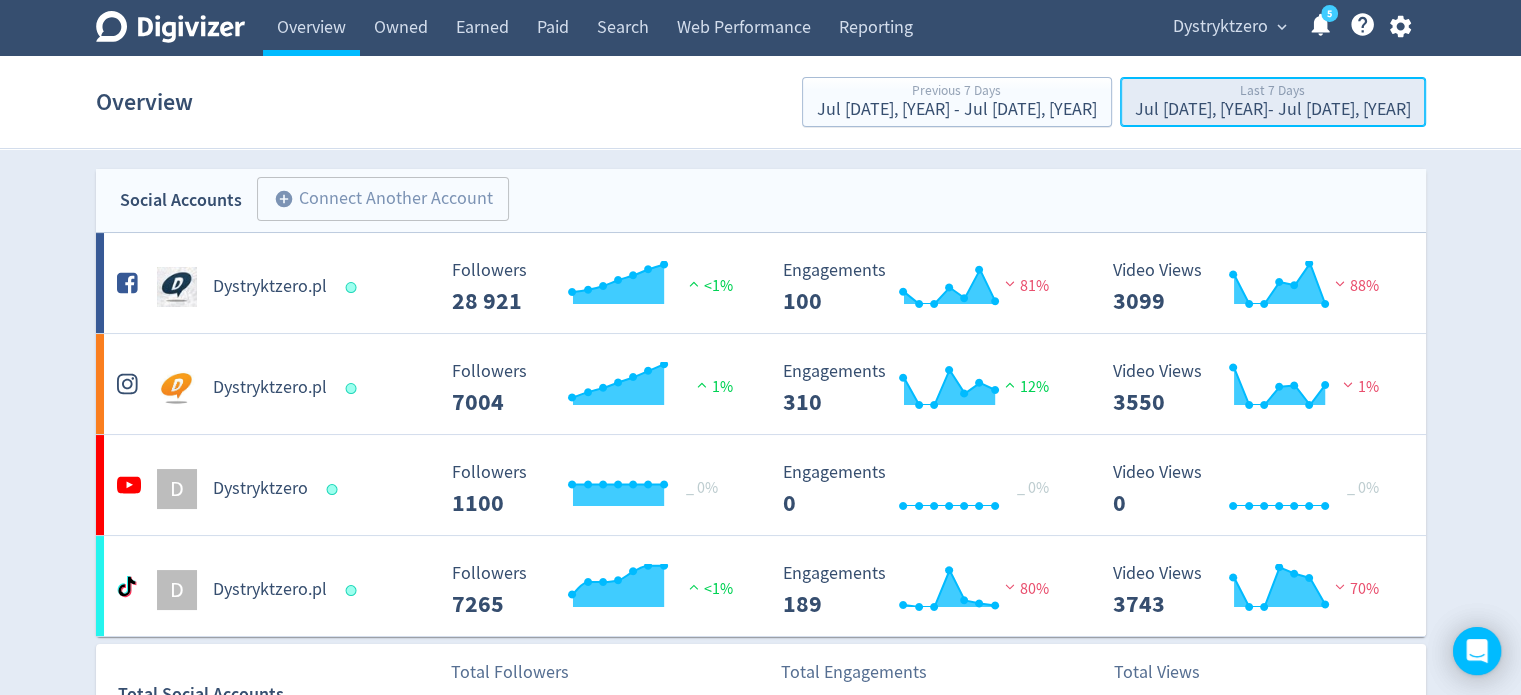 click on "Jul [DATE], [YEAR]  -   Jul [DATE], [YEAR]" at bounding box center (1273, 110) 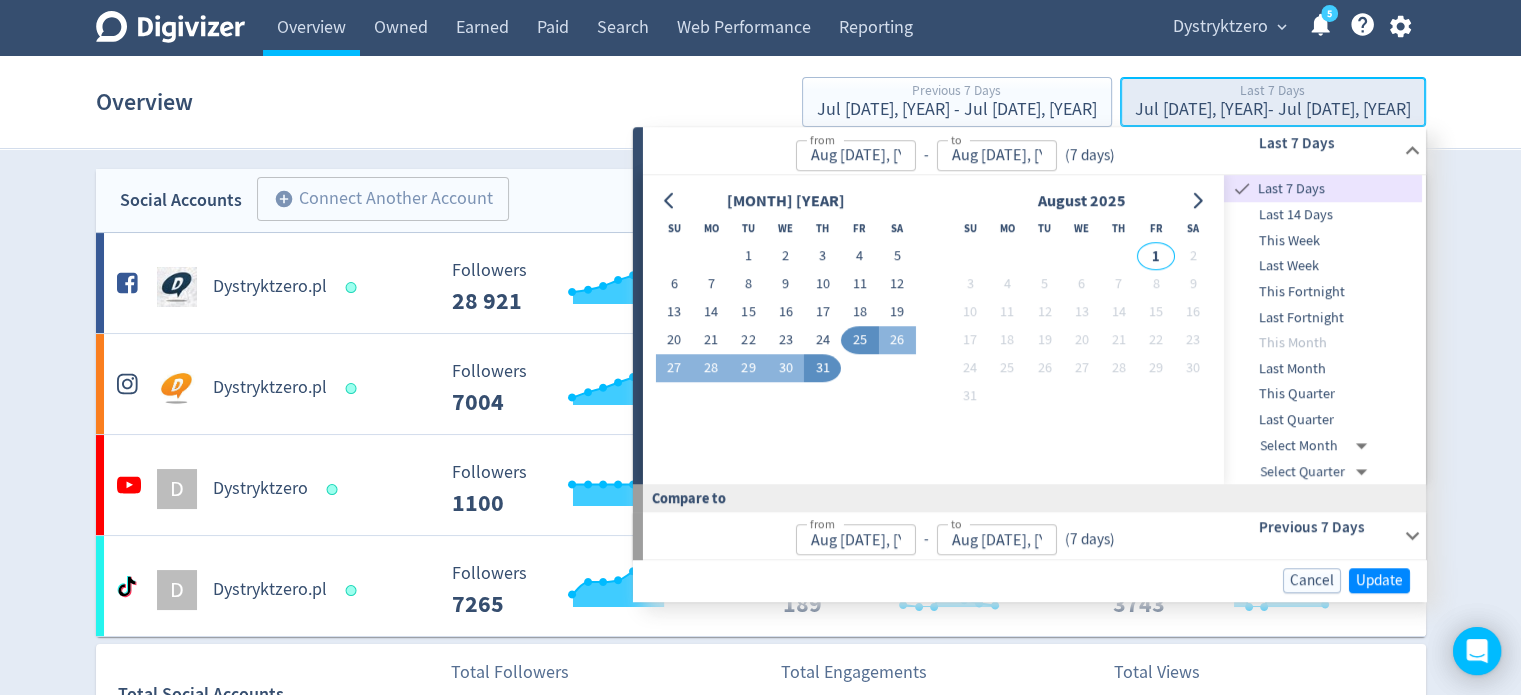 type on "Jul [DATE], [YEAR]" 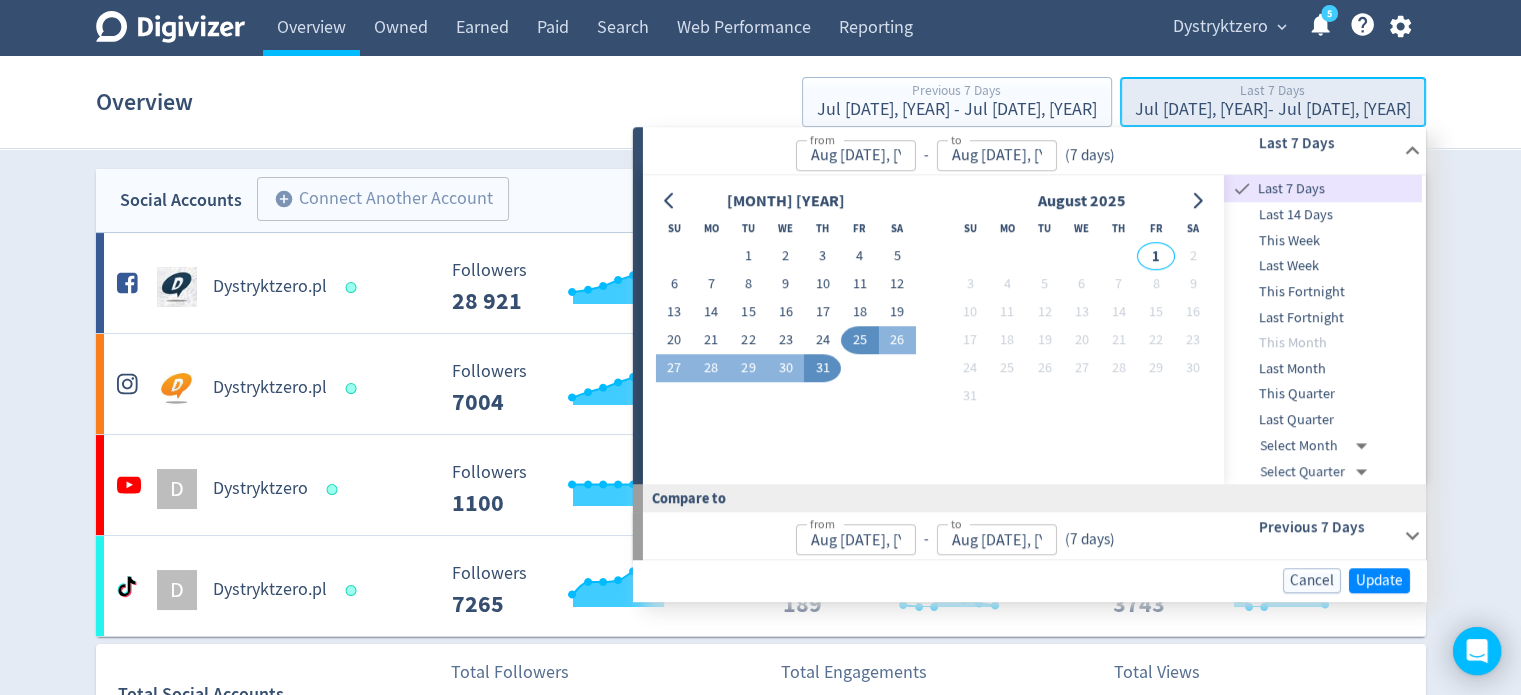 type on "Jul [DATE], [YEAR]" 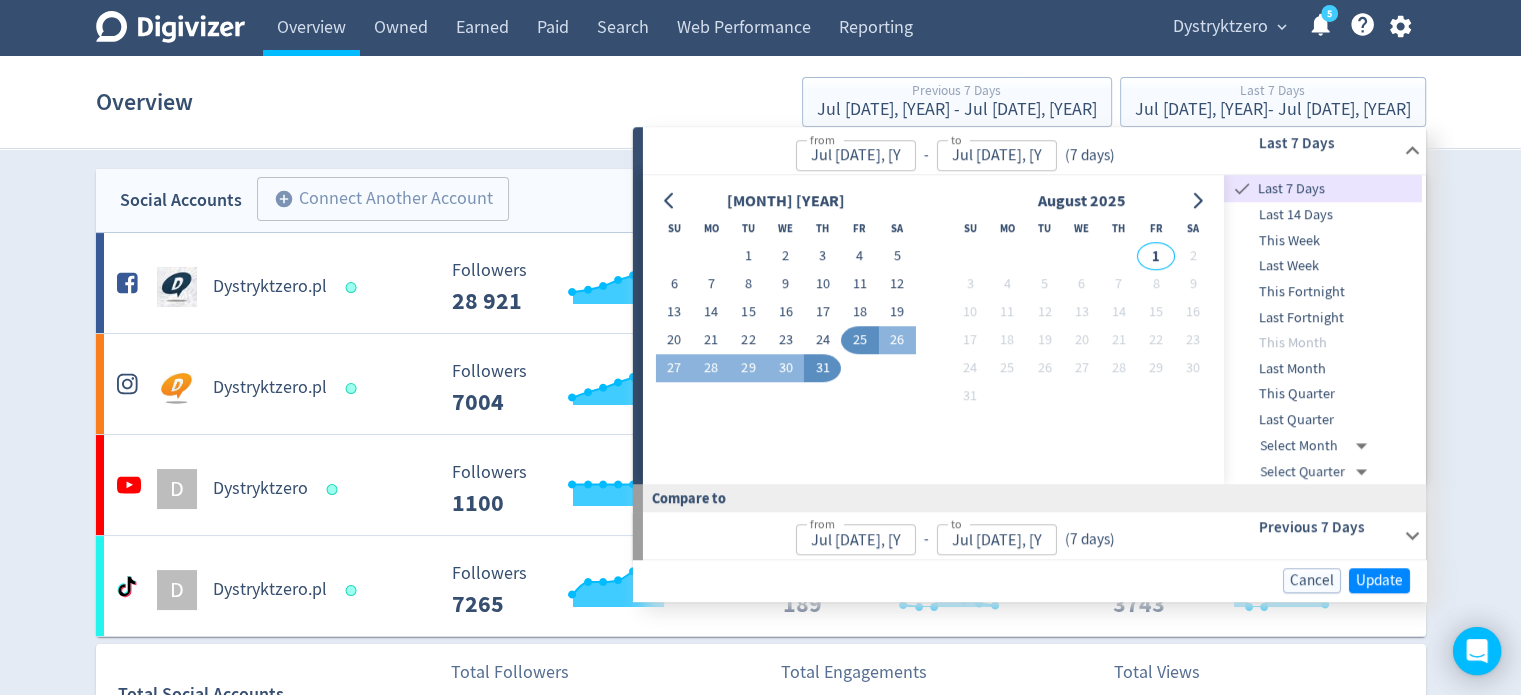click on "Last Month" at bounding box center [1323, 369] 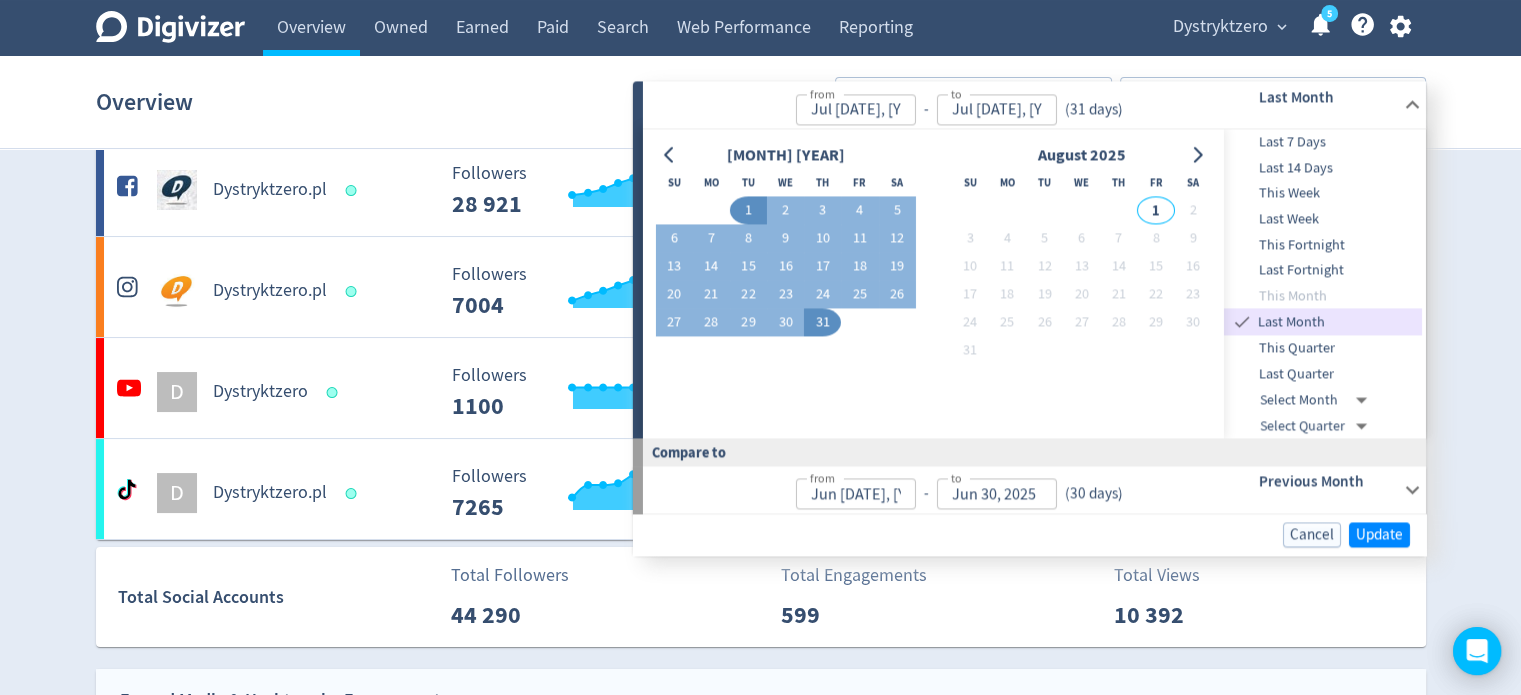 scroll, scrollTop: 100, scrollLeft: 0, axis: vertical 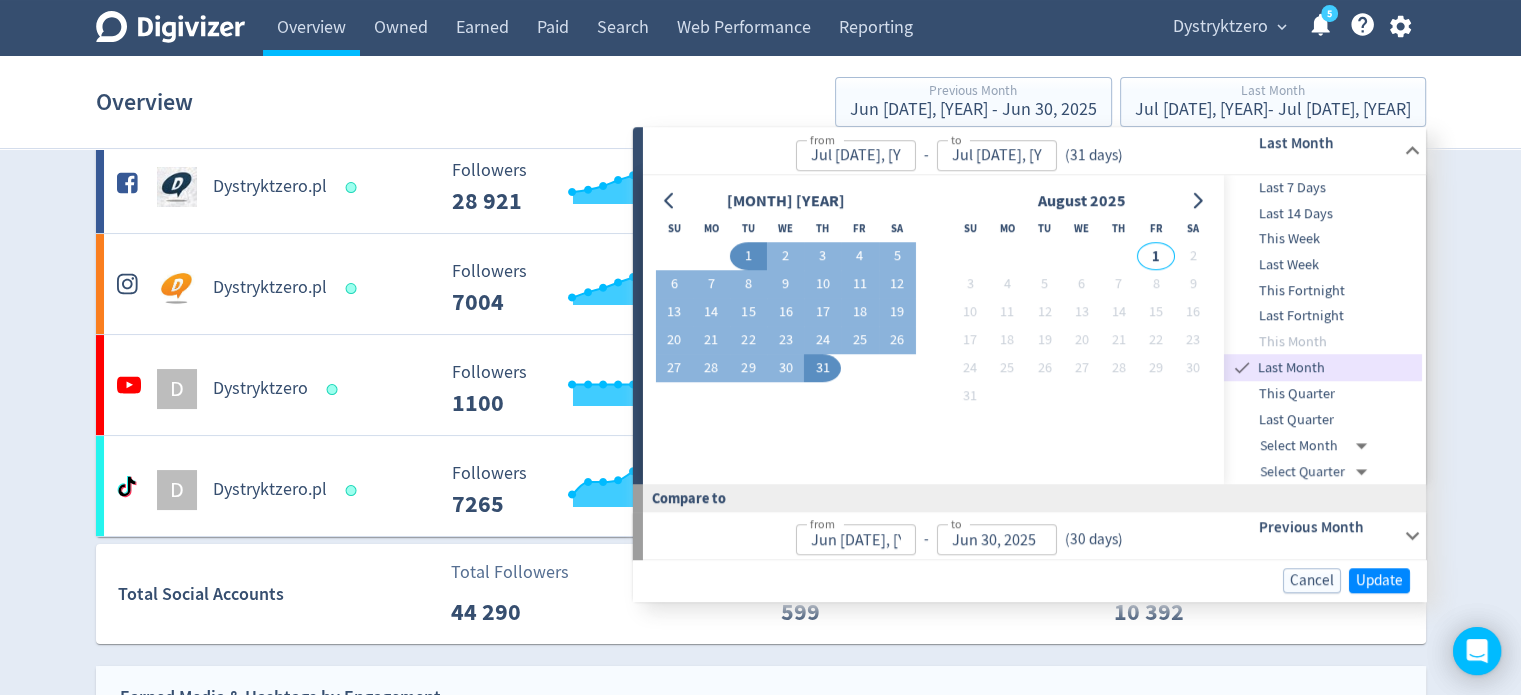 click on "Previous Month" at bounding box center (1326, 528) 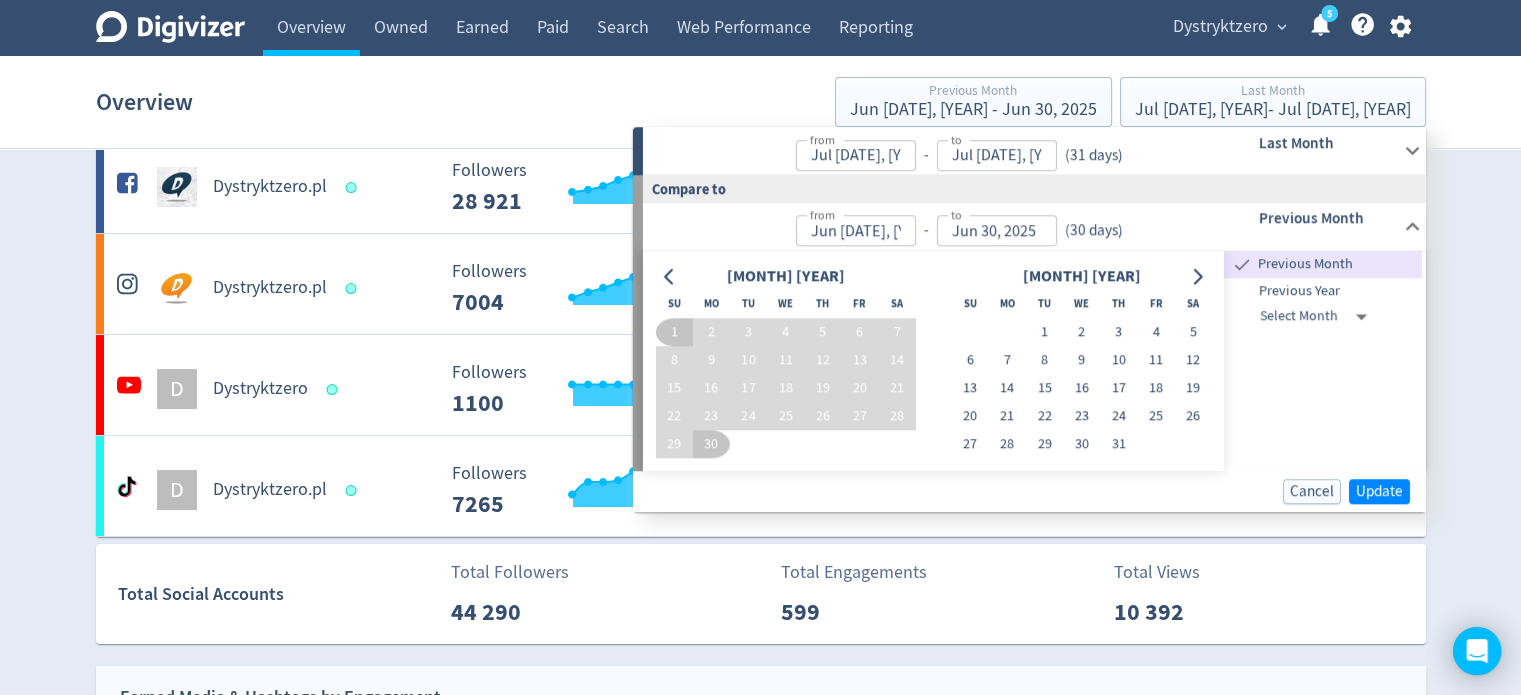click on "Previous Month" at bounding box center [1338, 265] 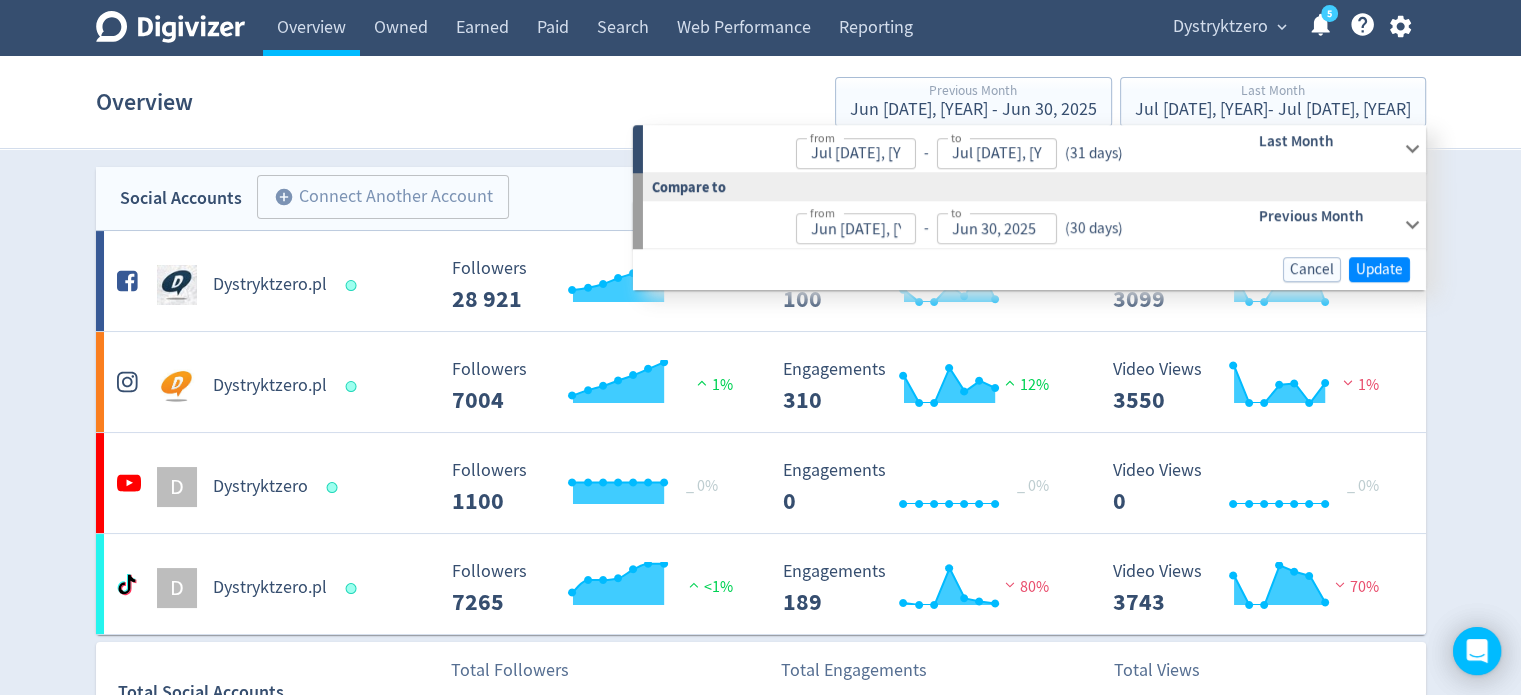 scroll, scrollTop: 0, scrollLeft: 0, axis: both 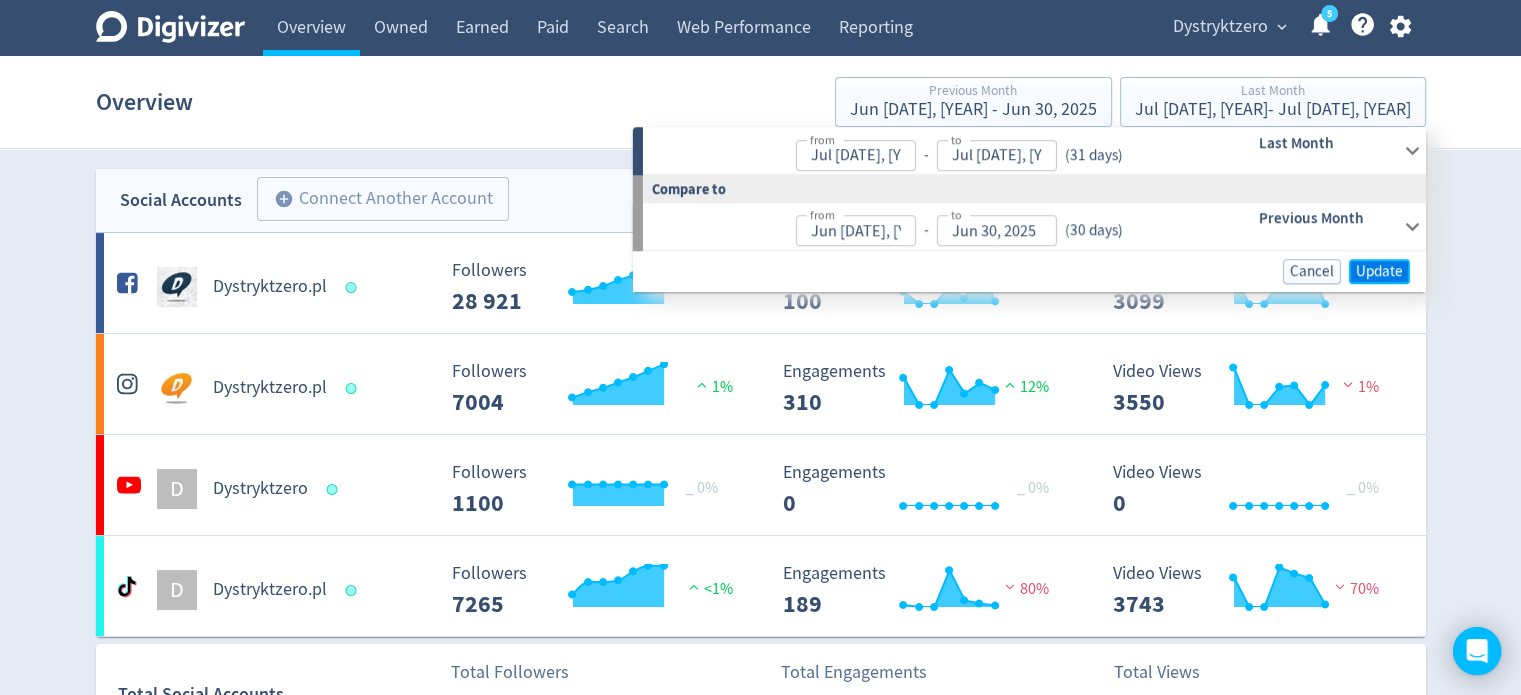 click on "Update" at bounding box center (1379, 271) 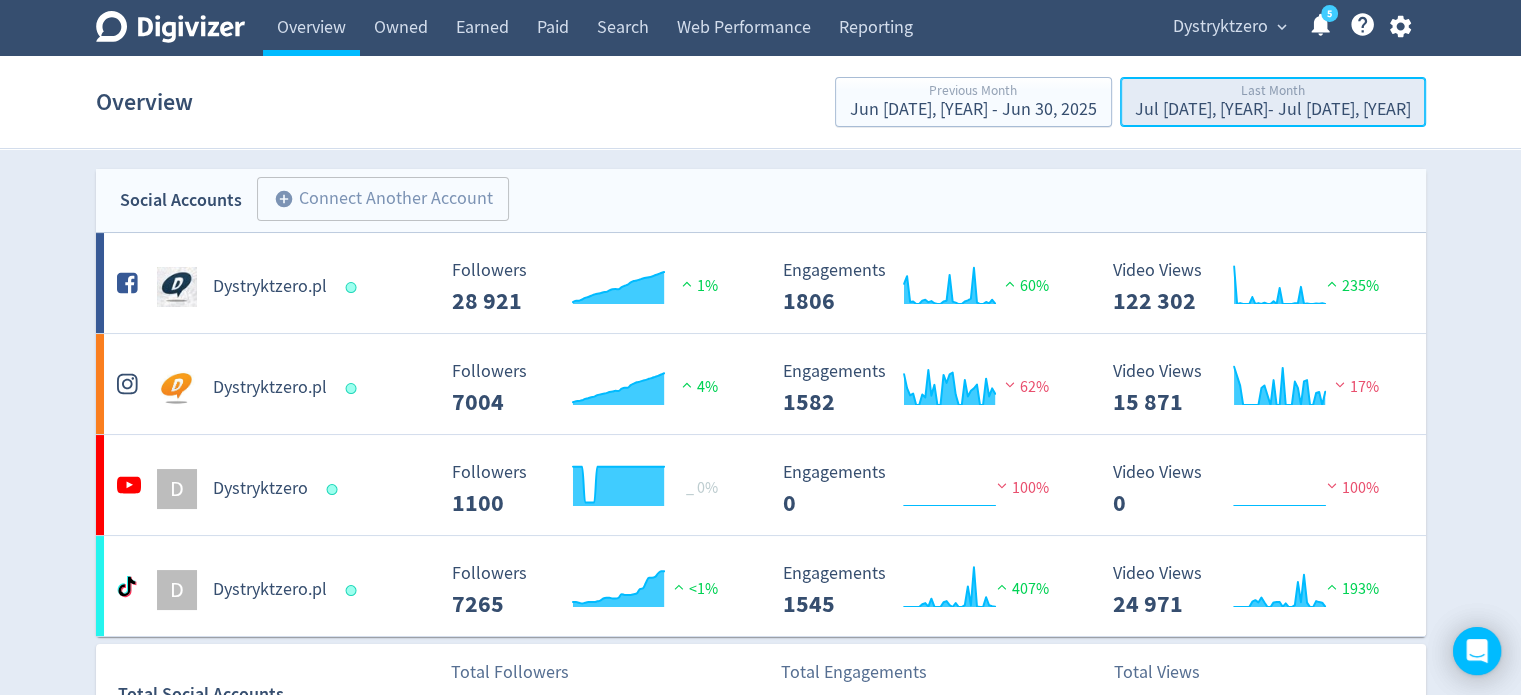 click on "Jul [DATE], [YEAR]  -   Jul [DATE], [YEAR]" at bounding box center (1273, 110) 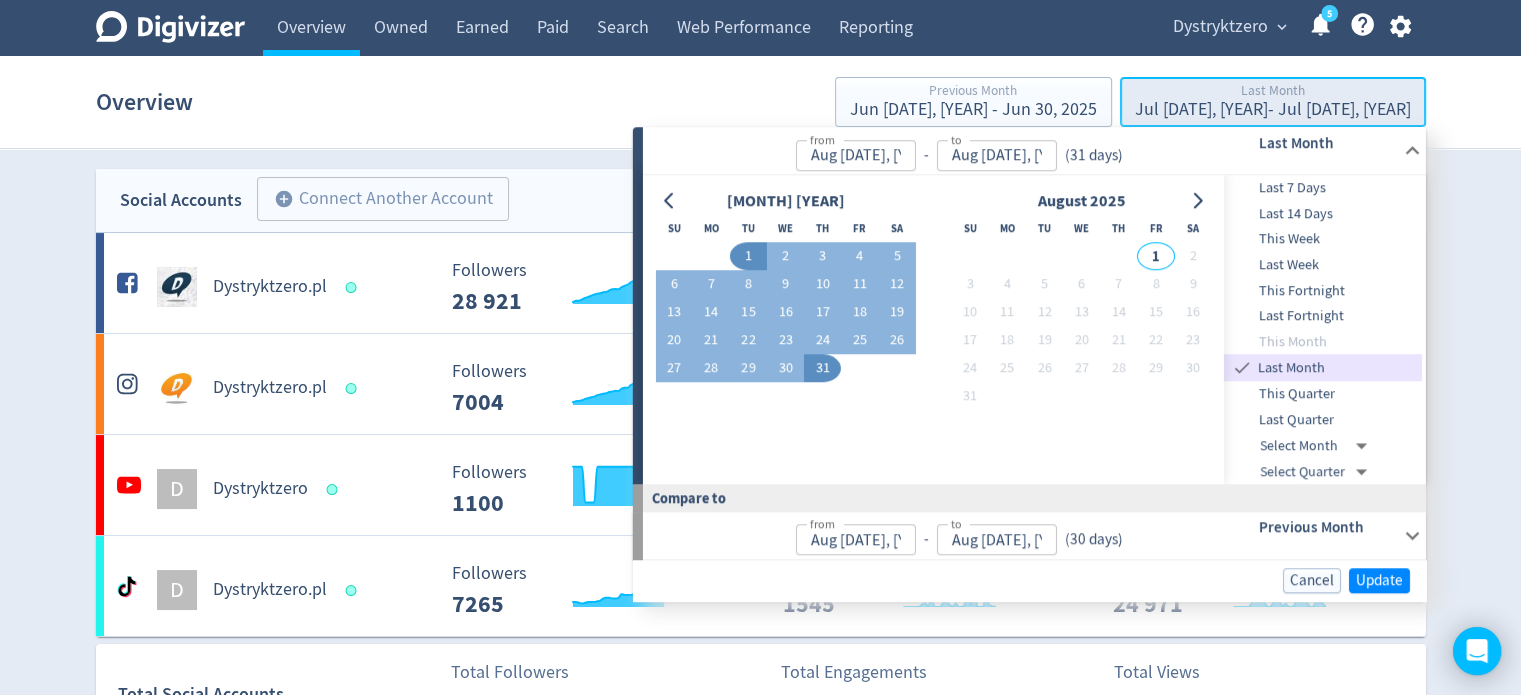 type on "Jul [DATE], [YEAR]" 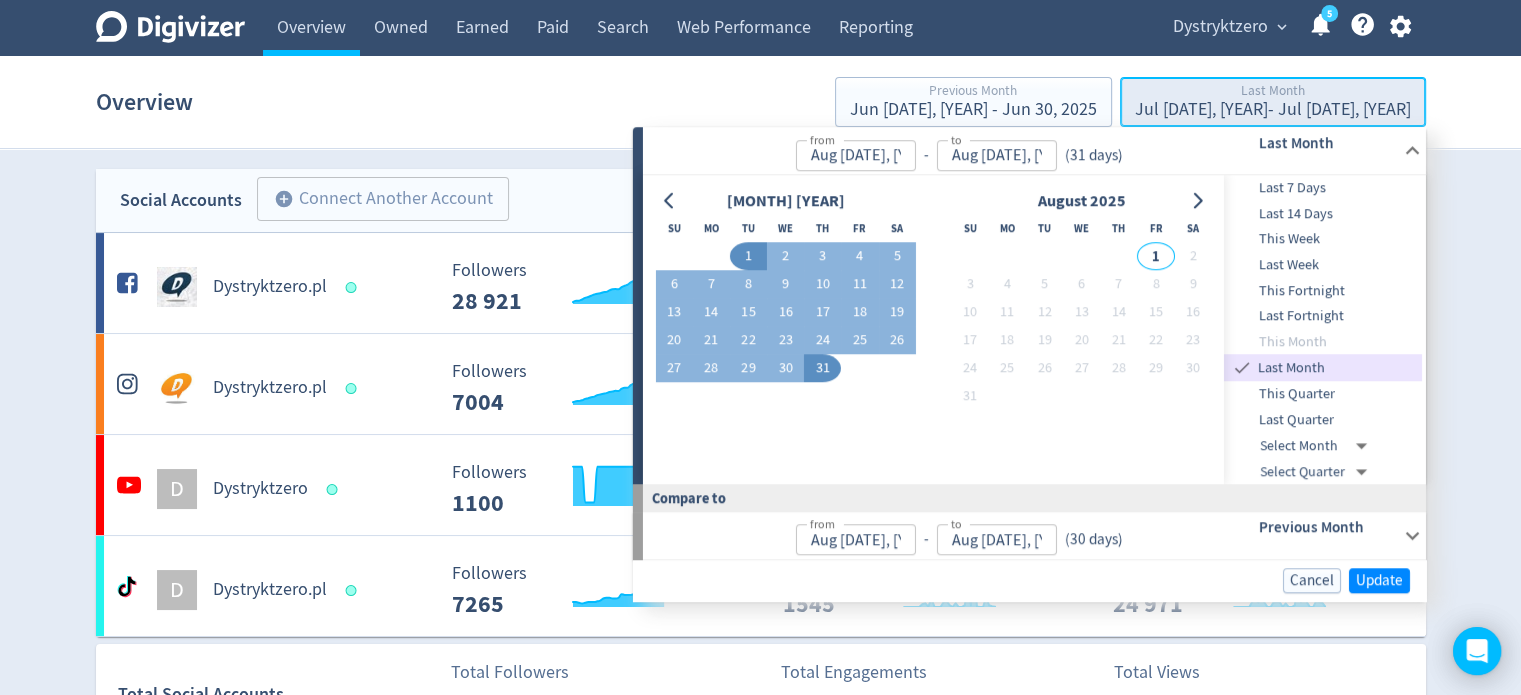 type on "Jul [DATE], [YEAR]" 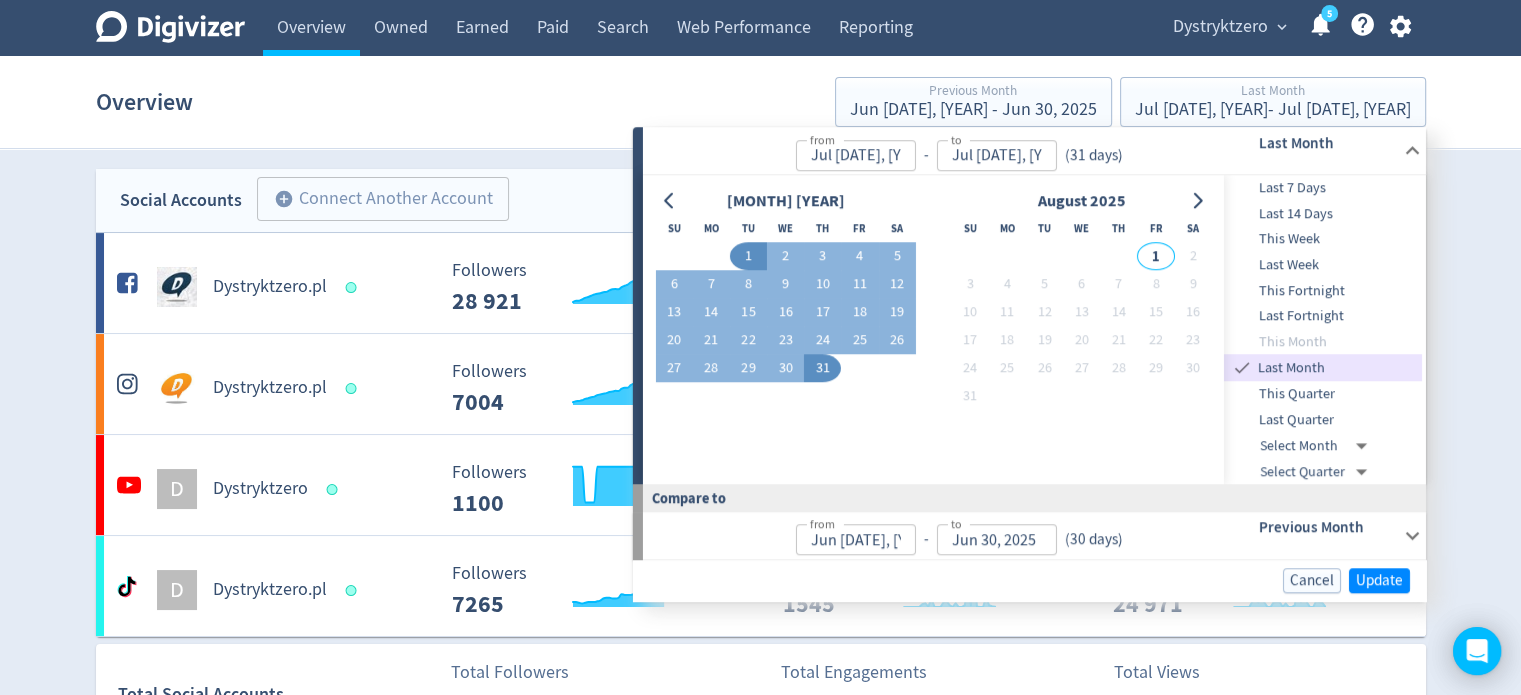 click 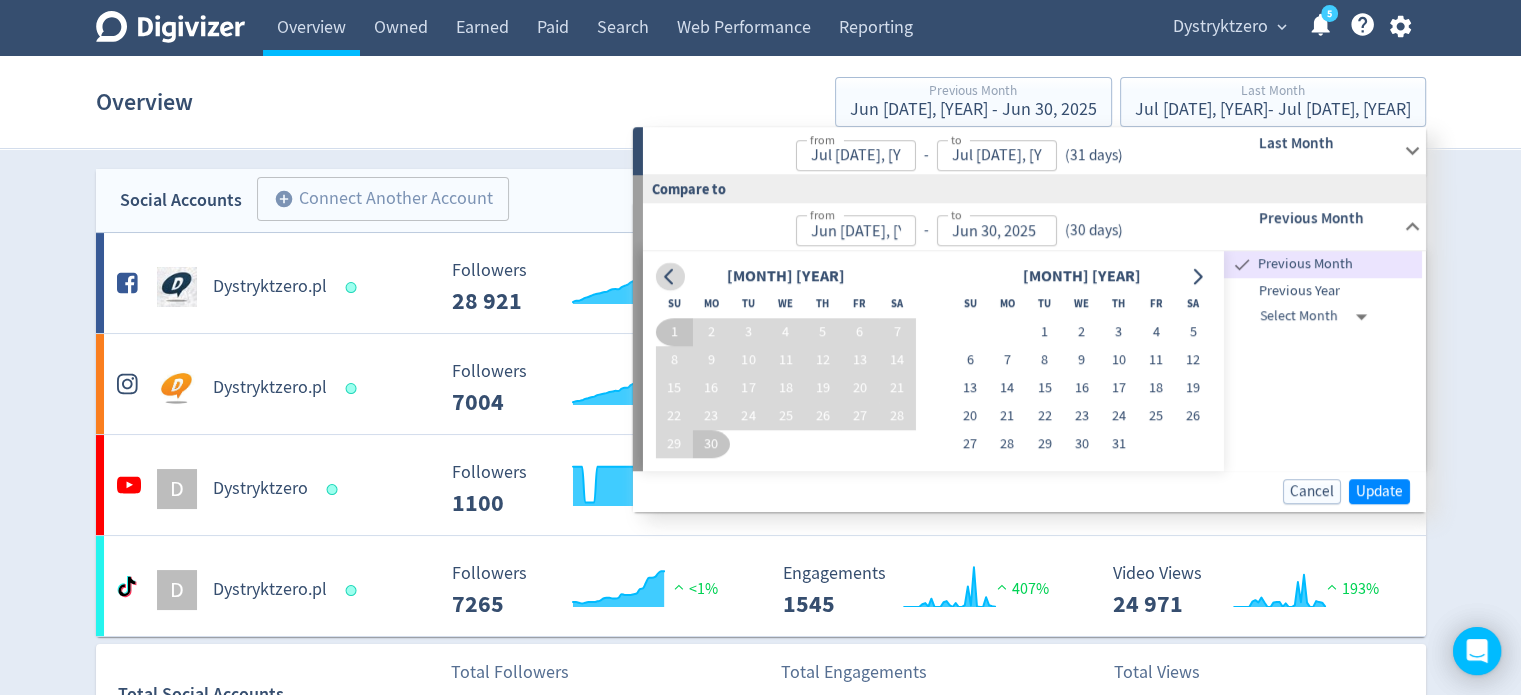 click 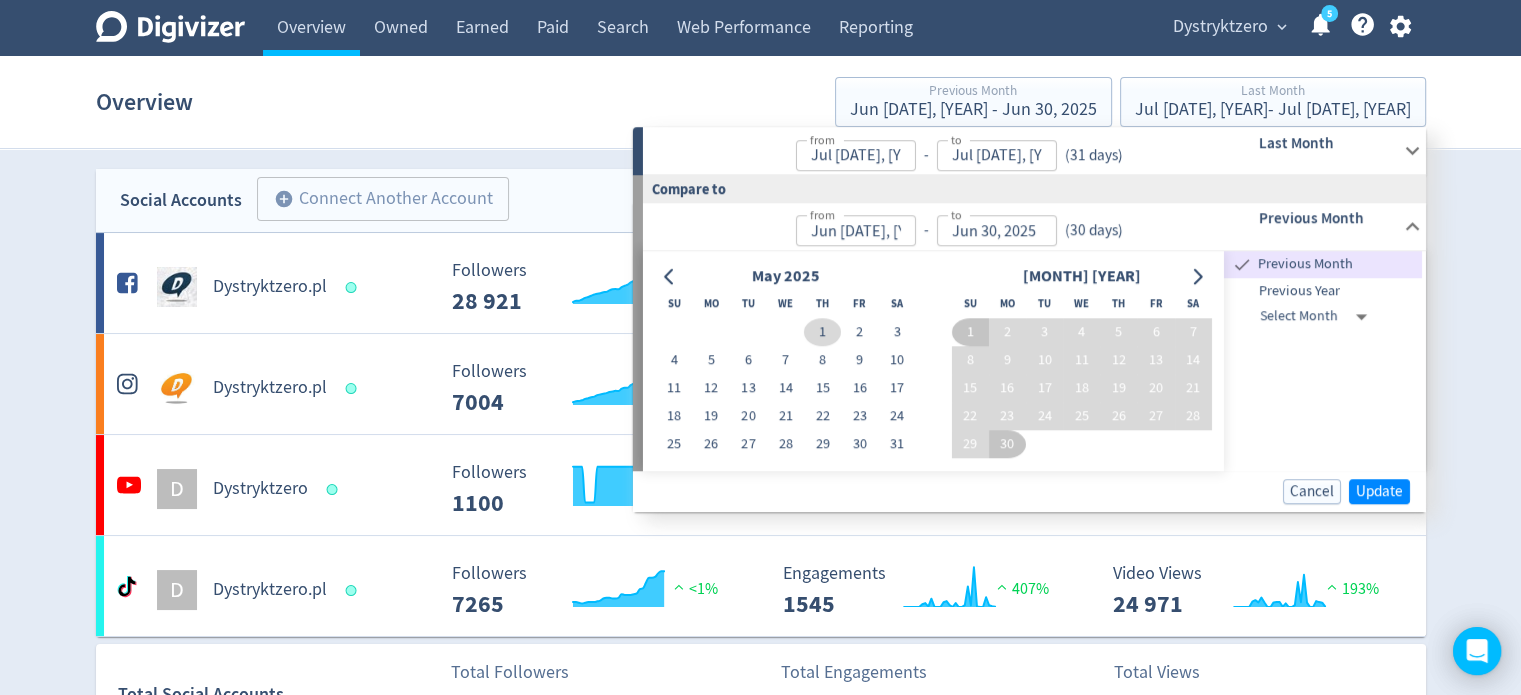 click on "1" at bounding box center (822, 332) 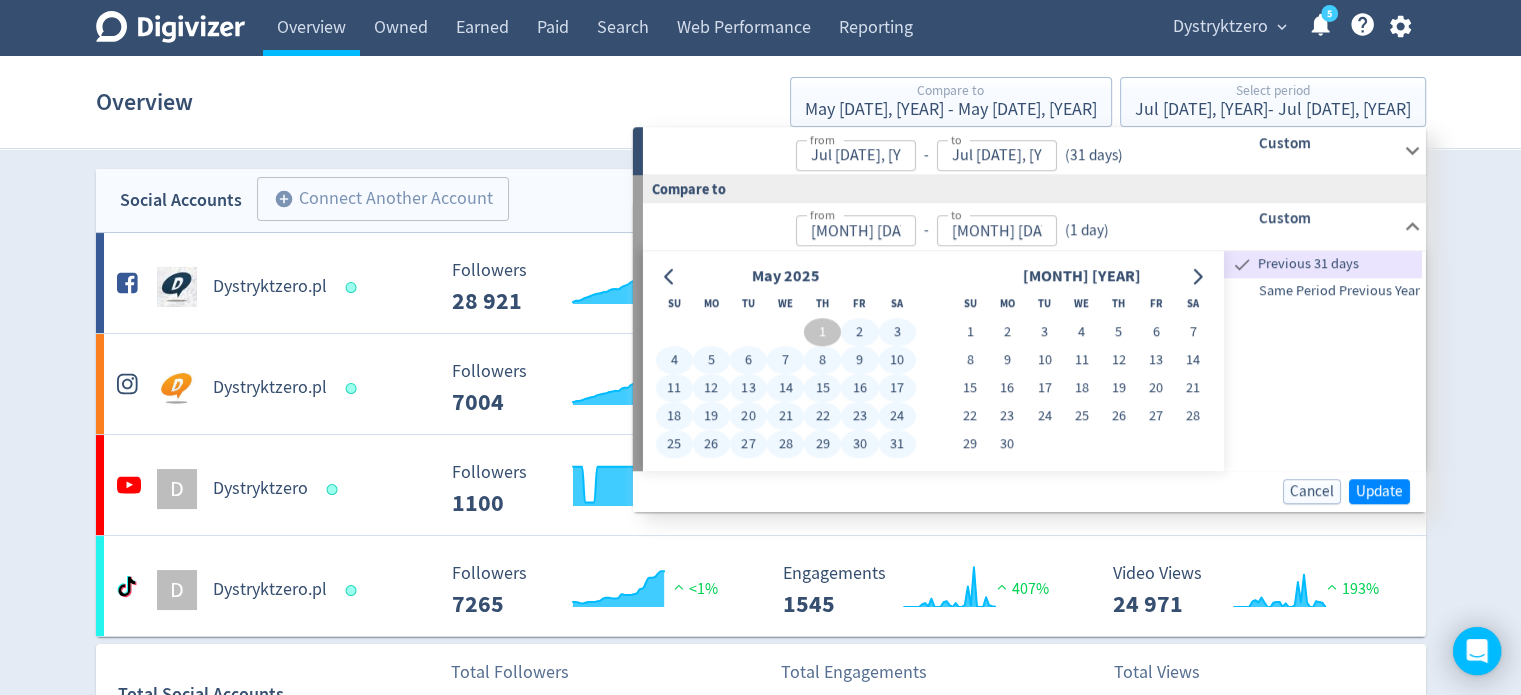click on "31" at bounding box center [896, 444] 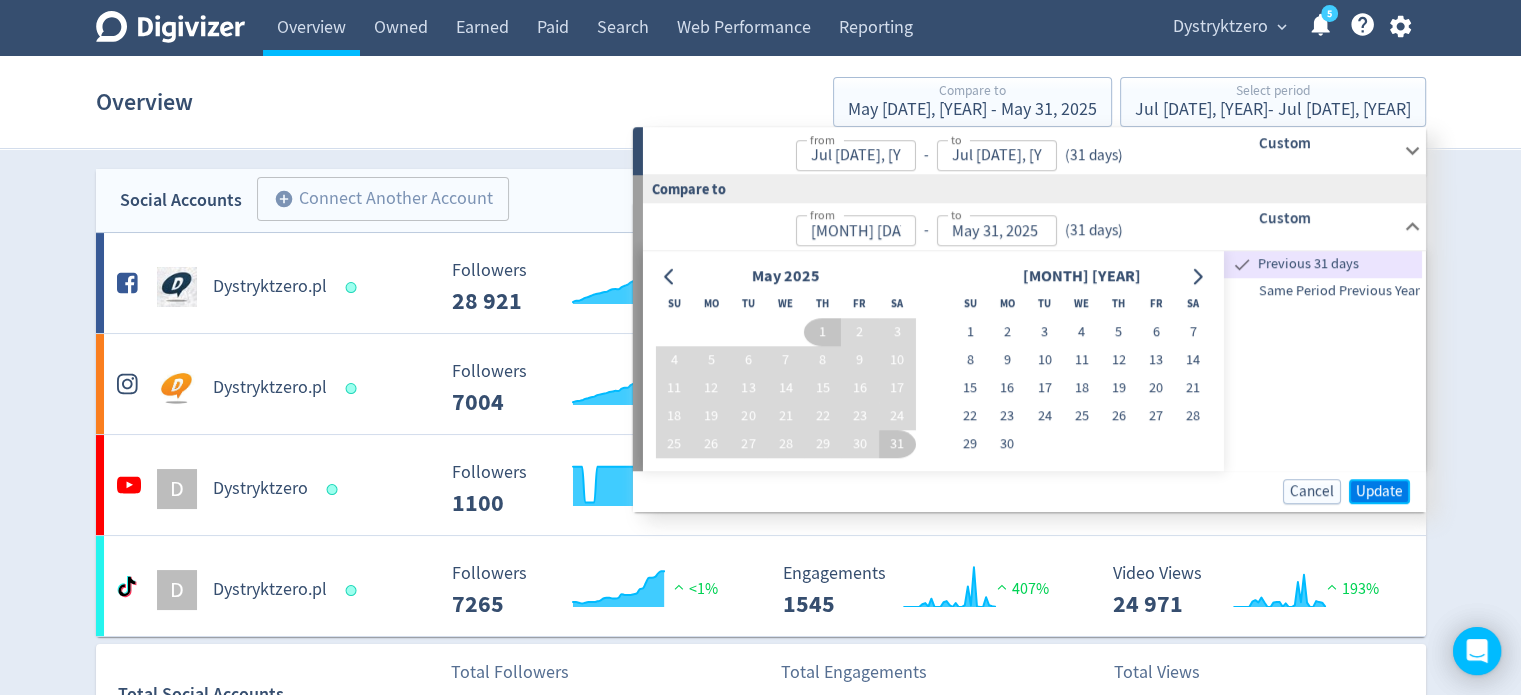 click on "Update" at bounding box center [1379, 491] 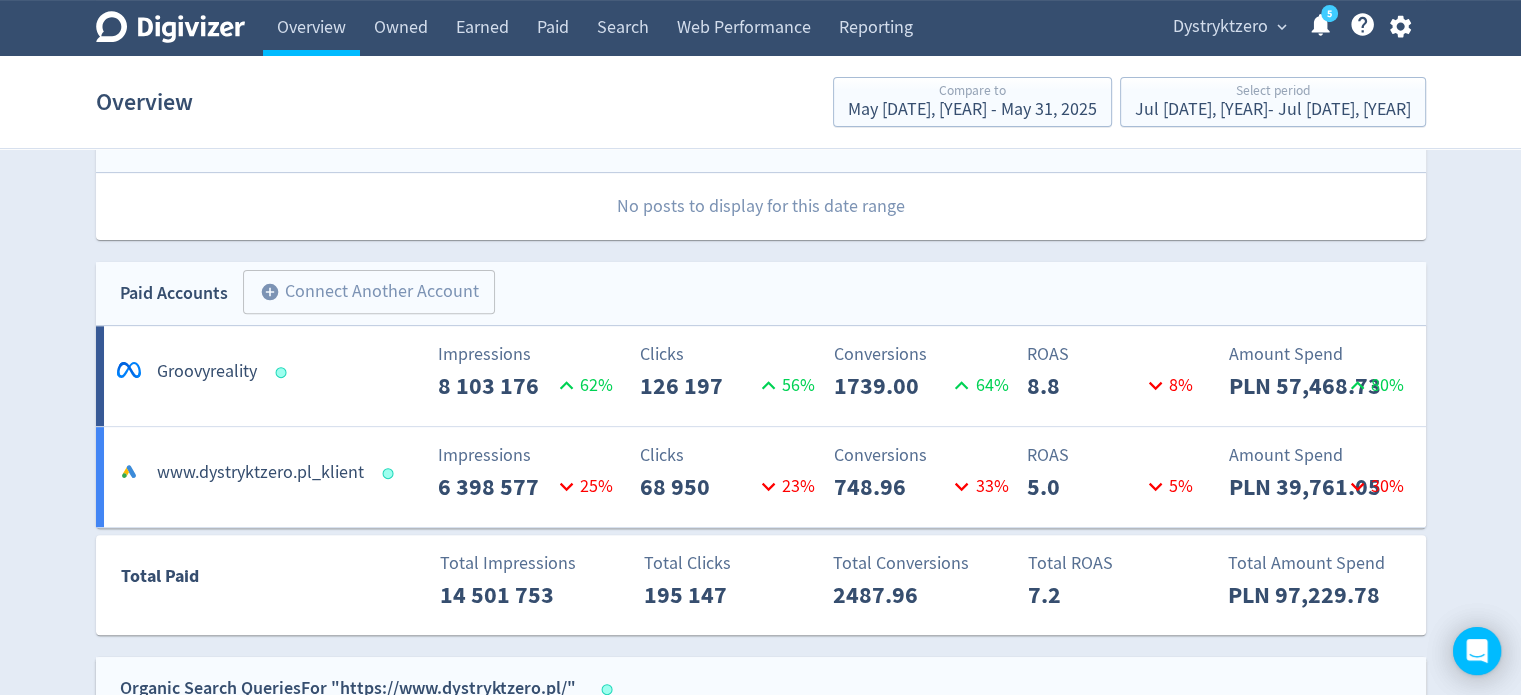 scroll, scrollTop: 700, scrollLeft: 0, axis: vertical 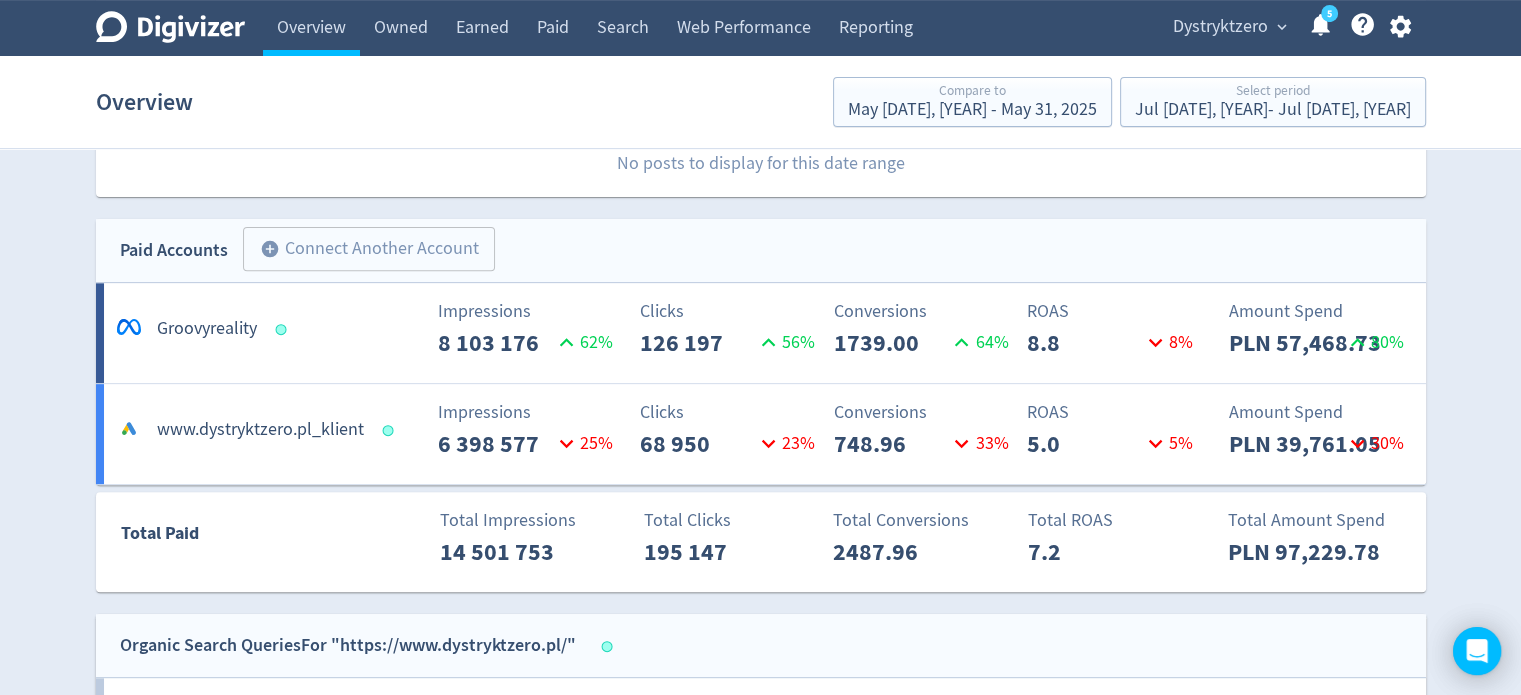 drag, startPoint x: 1173, startPoint y: 351, endPoint x: 1460, endPoint y: 228, distance: 312.2467 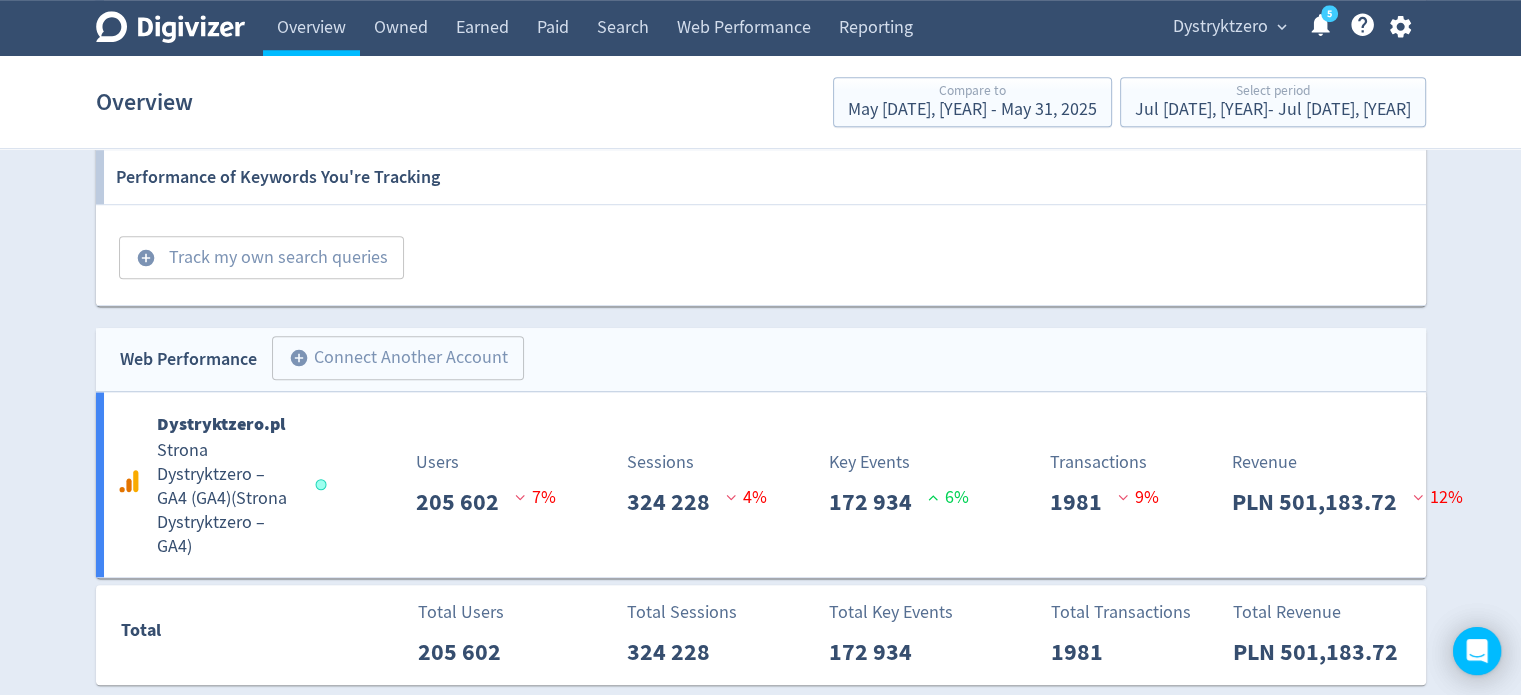 scroll, scrollTop: 1458, scrollLeft: 0, axis: vertical 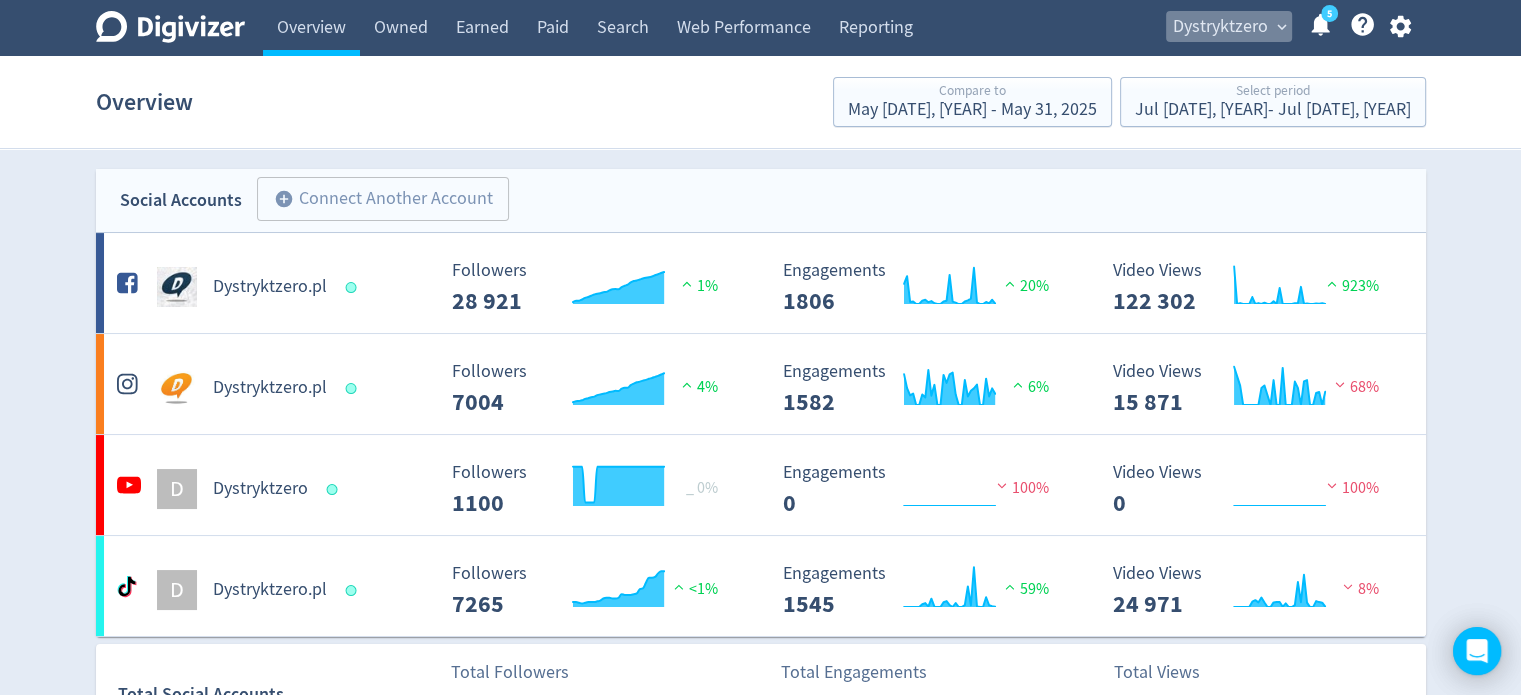 click on "expand_more" at bounding box center [1282, 27] 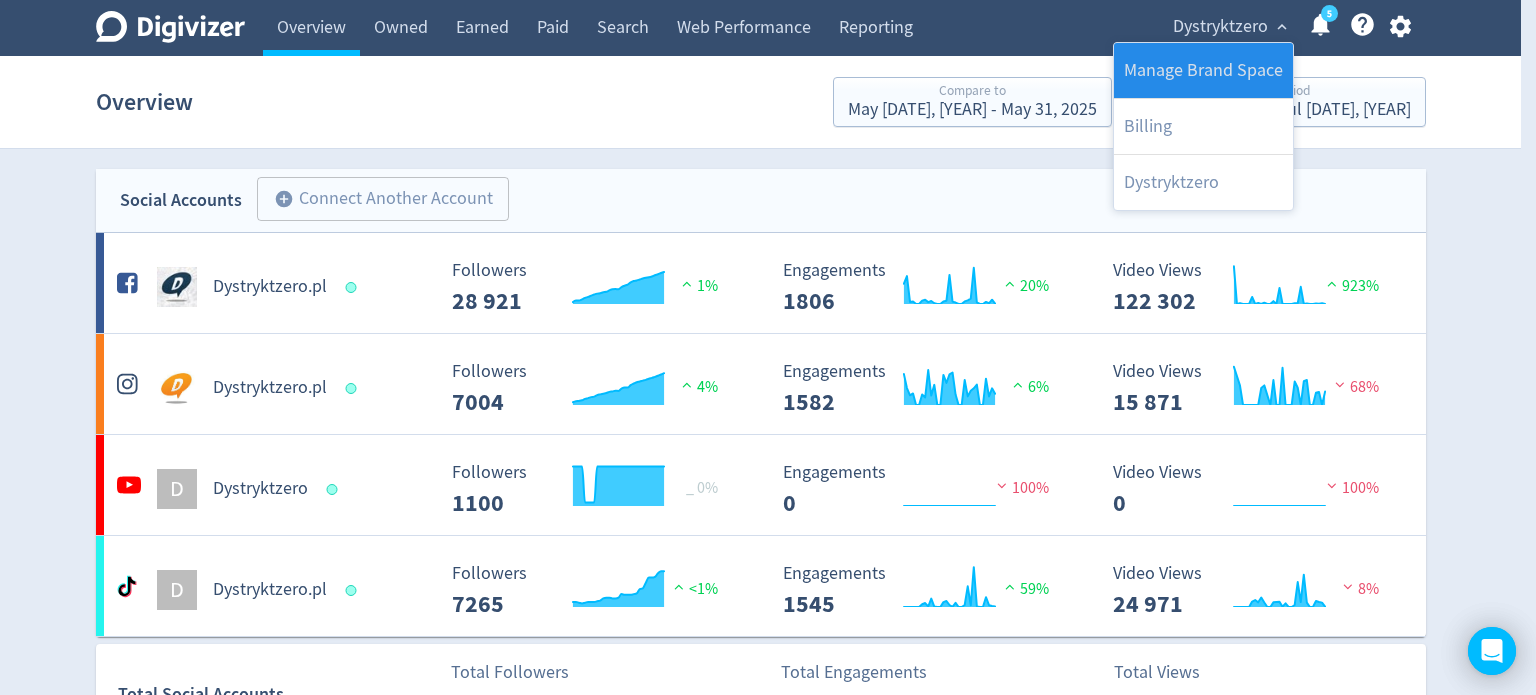 click on "Manage Brand Space" at bounding box center [1203, 70] 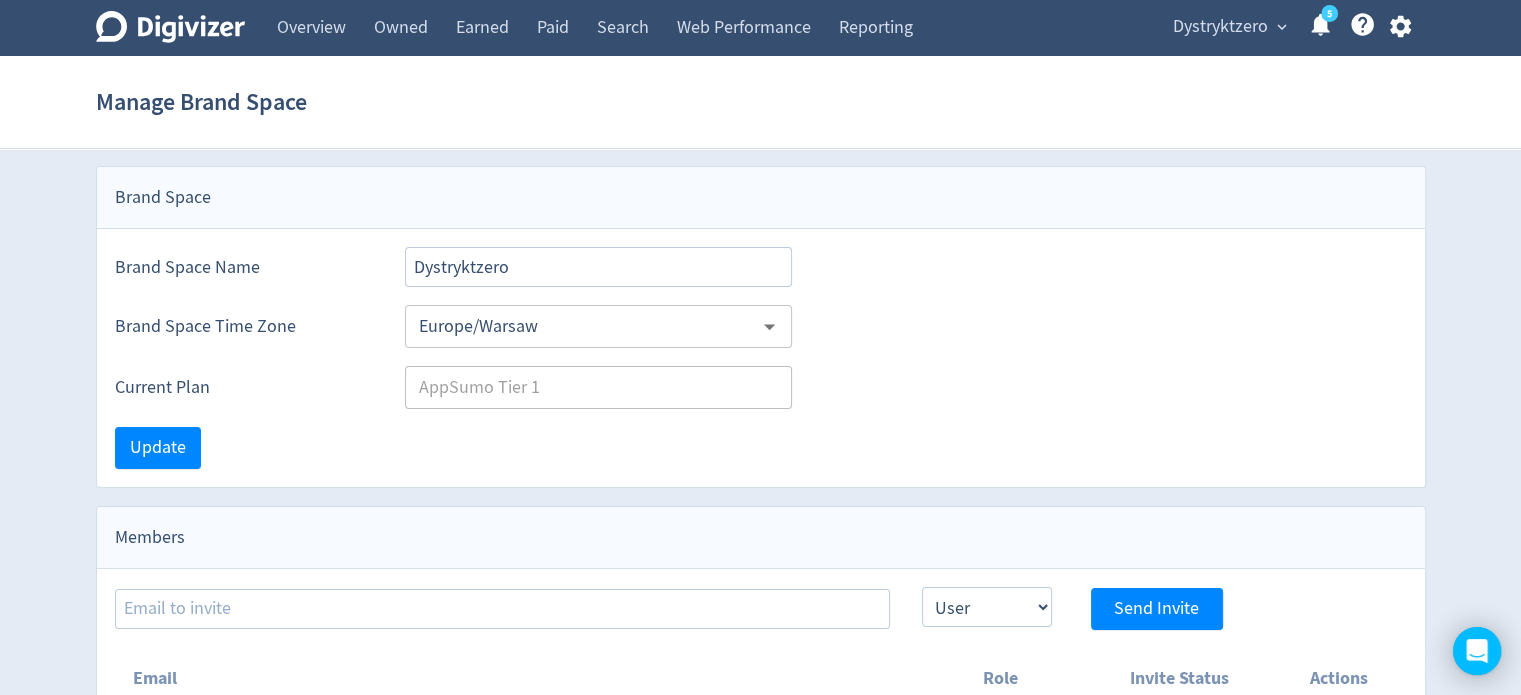 scroll, scrollTop: 0, scrollLeft: 0, axis: both 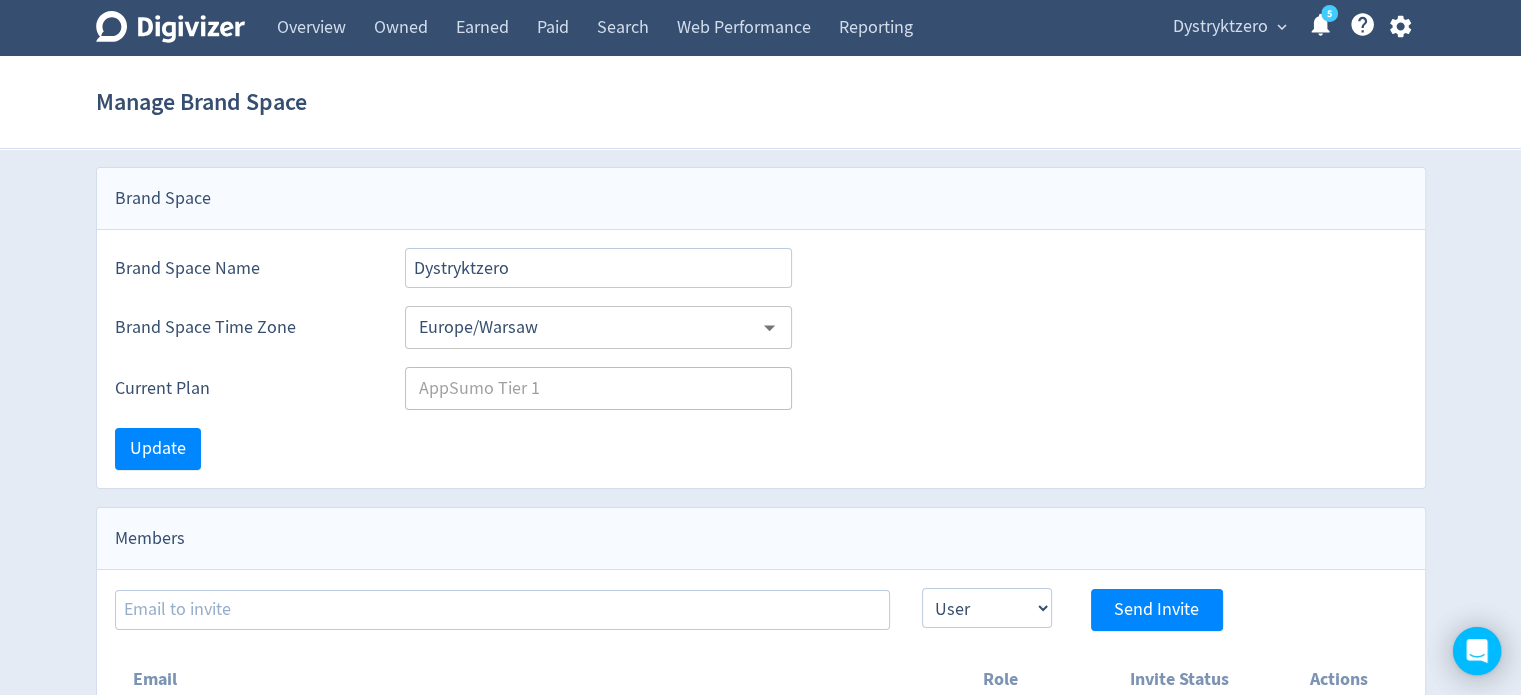 click on "5" at bounding box center [1329, 13] 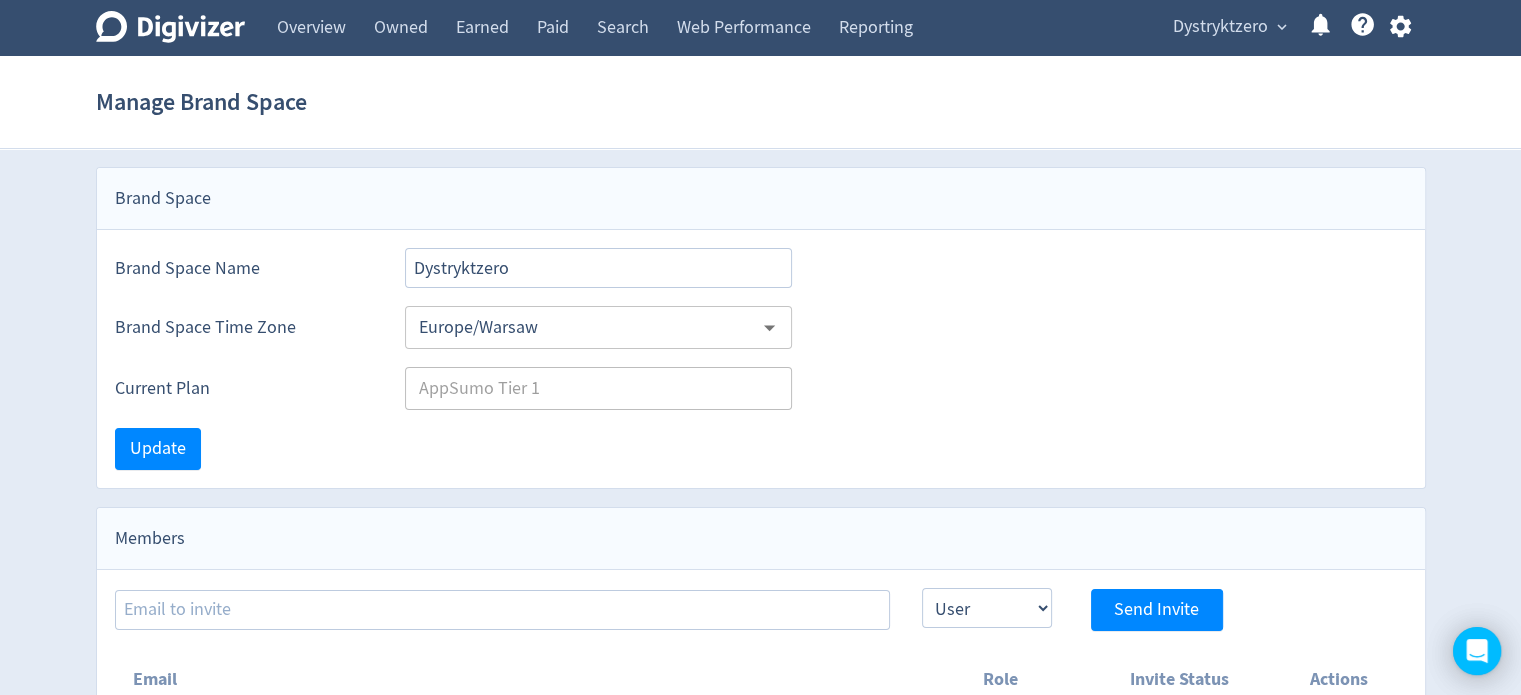 click 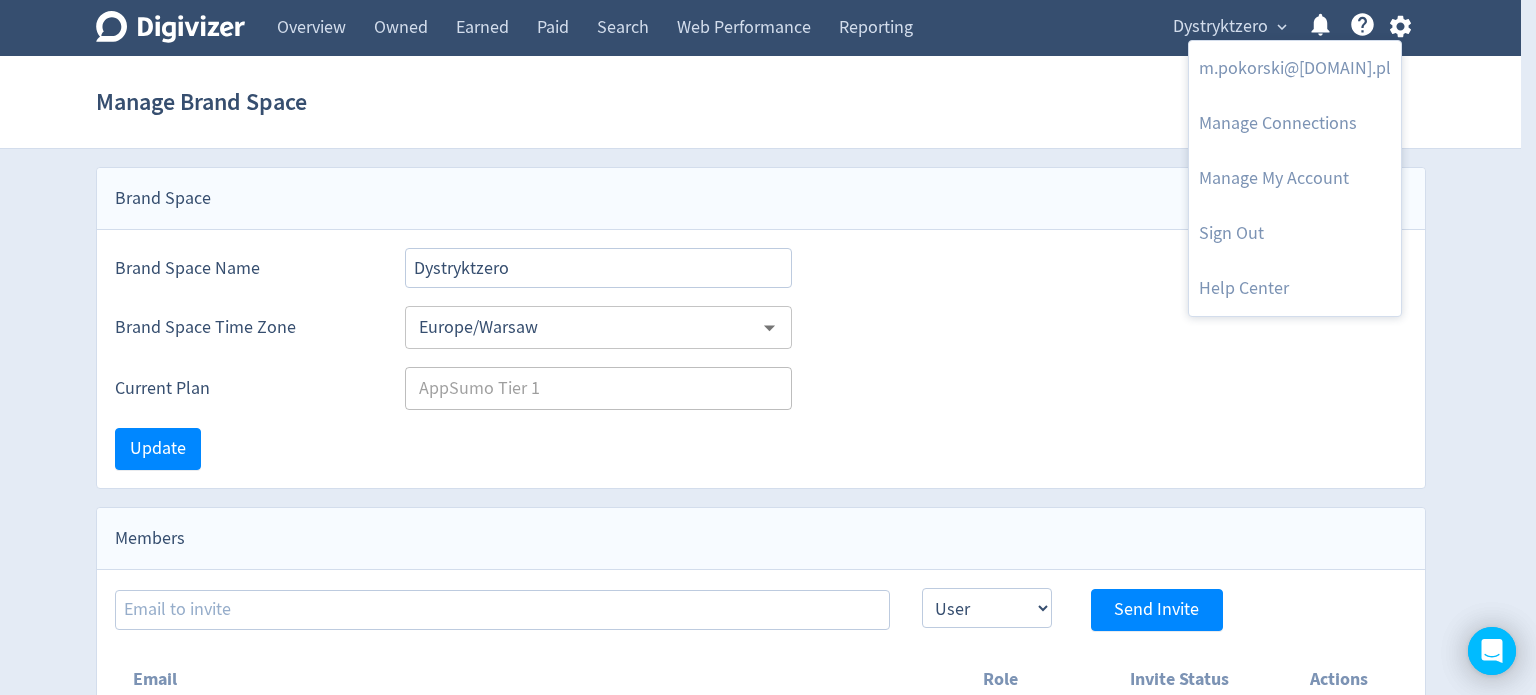 click at bounding box center [768, 347] 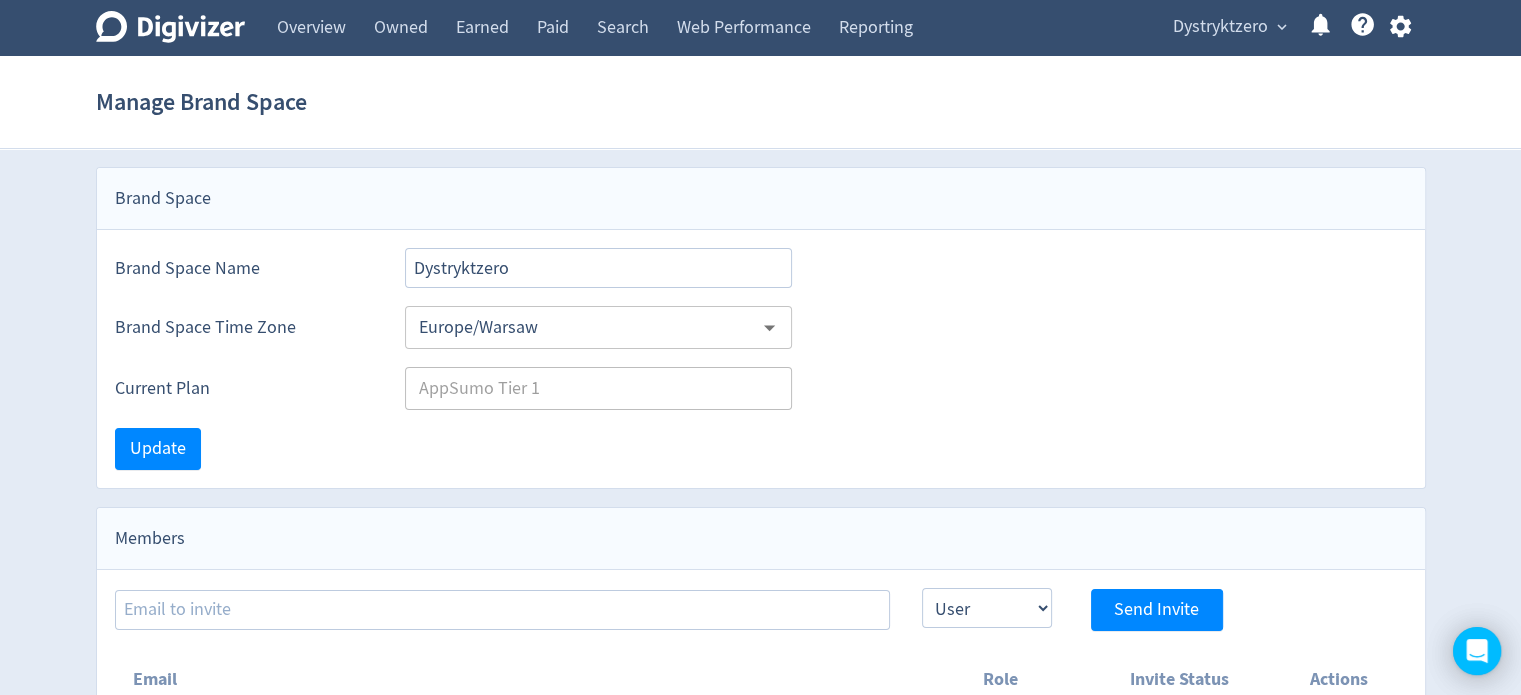 click 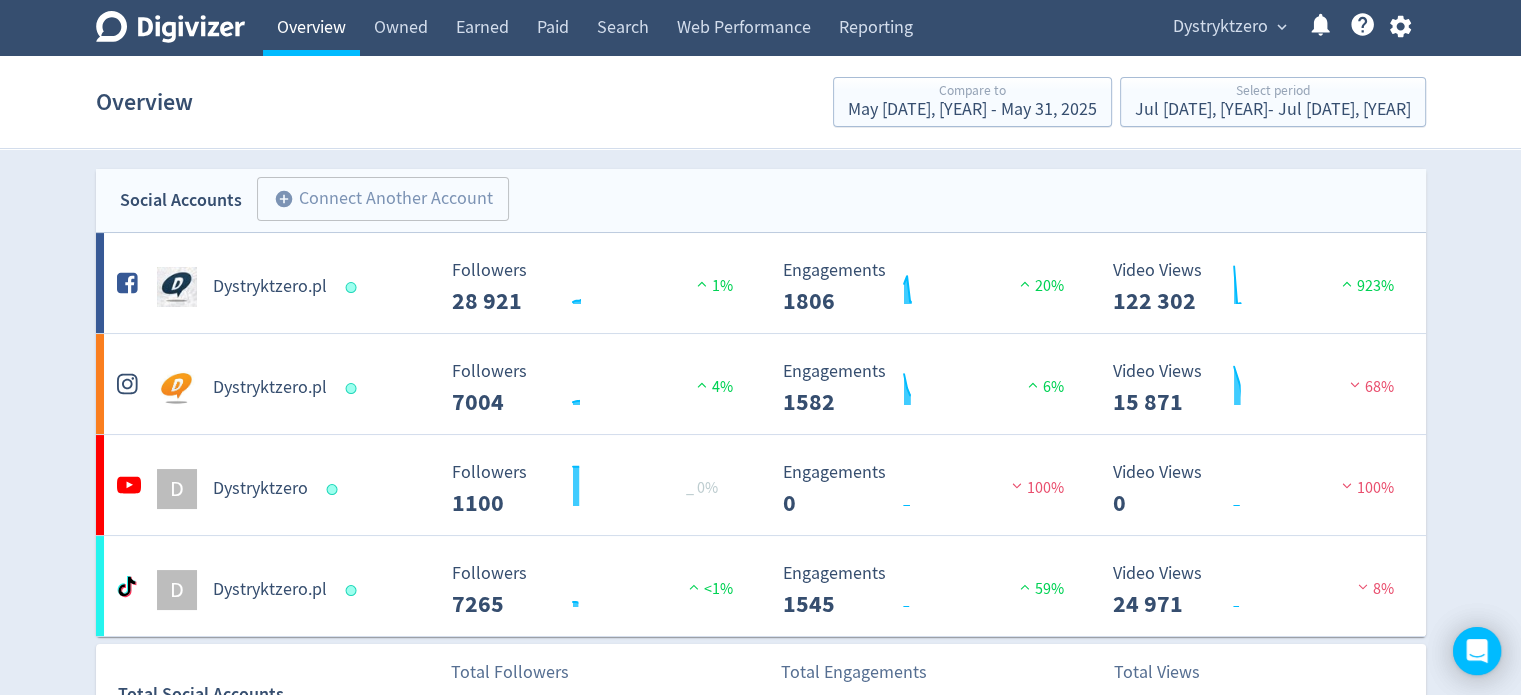 click on "Overview" at bounding box center [311, 28] 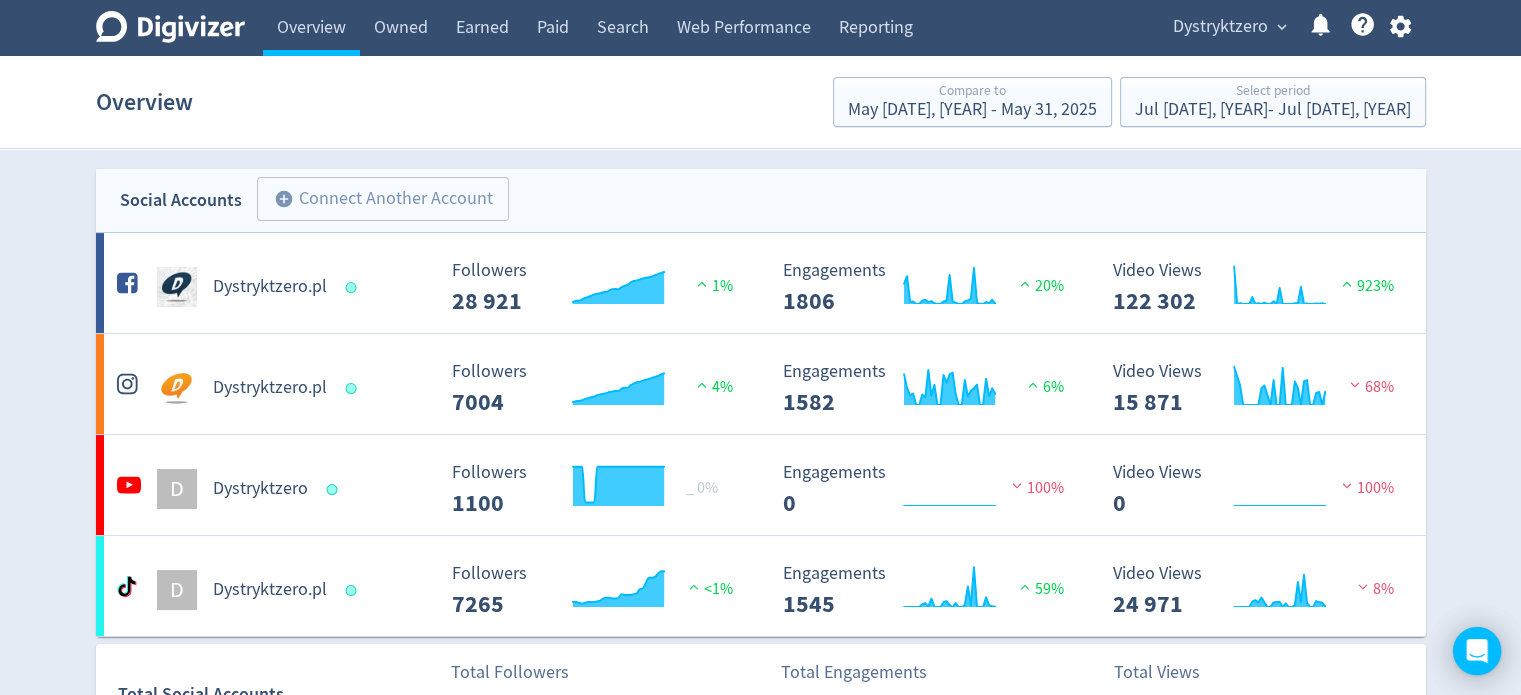 click on "Dystryktzero" at bounding box center [1220, 27] 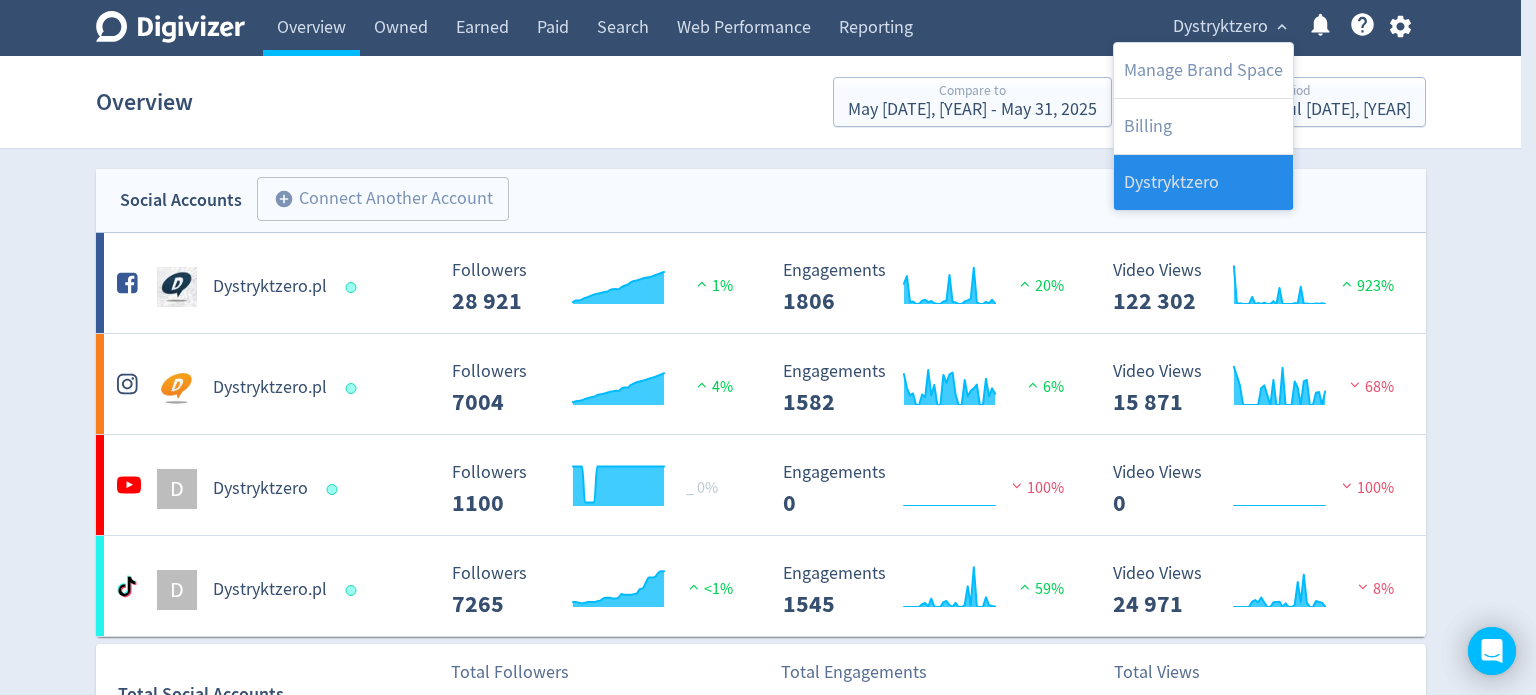 click on "Dystryktzero" at bounding box center [1203, 182] 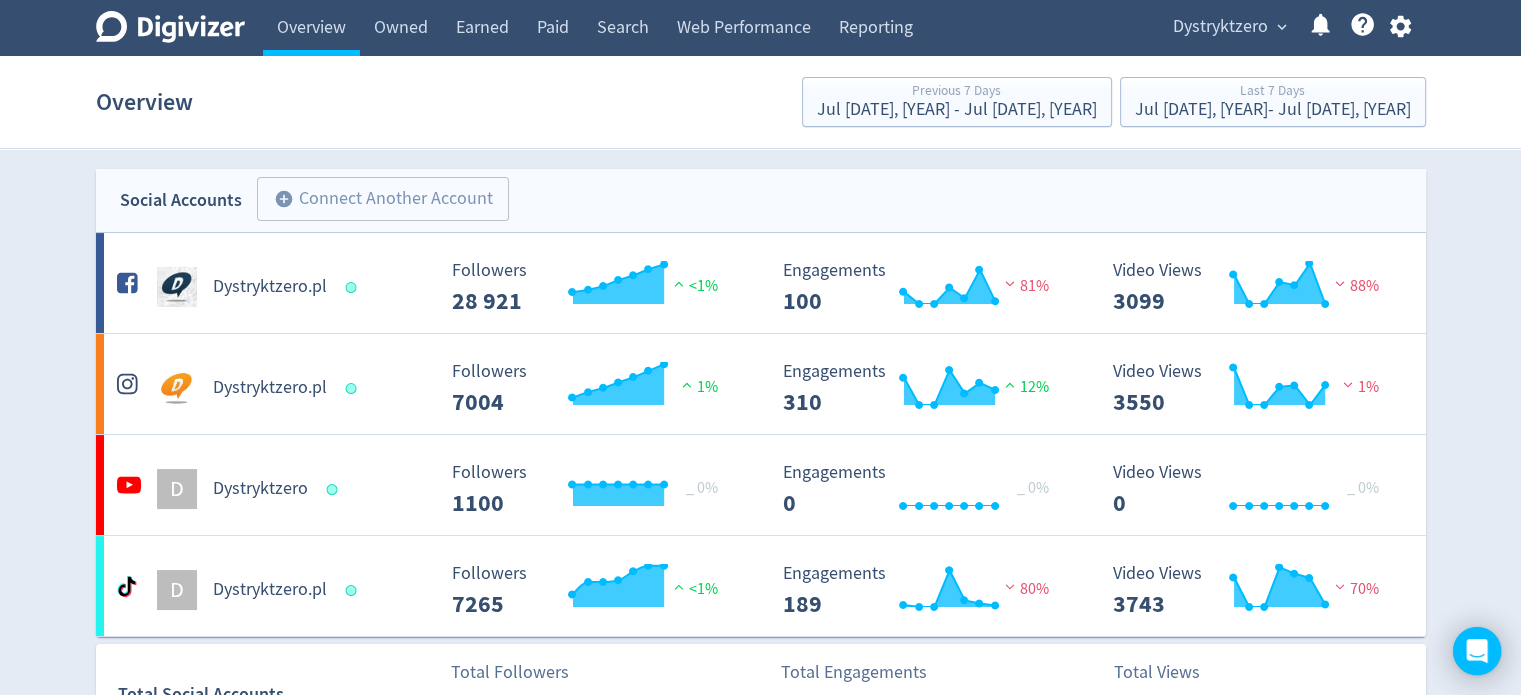 click on "Dystryktzero" at bounding box center (1220, 27) 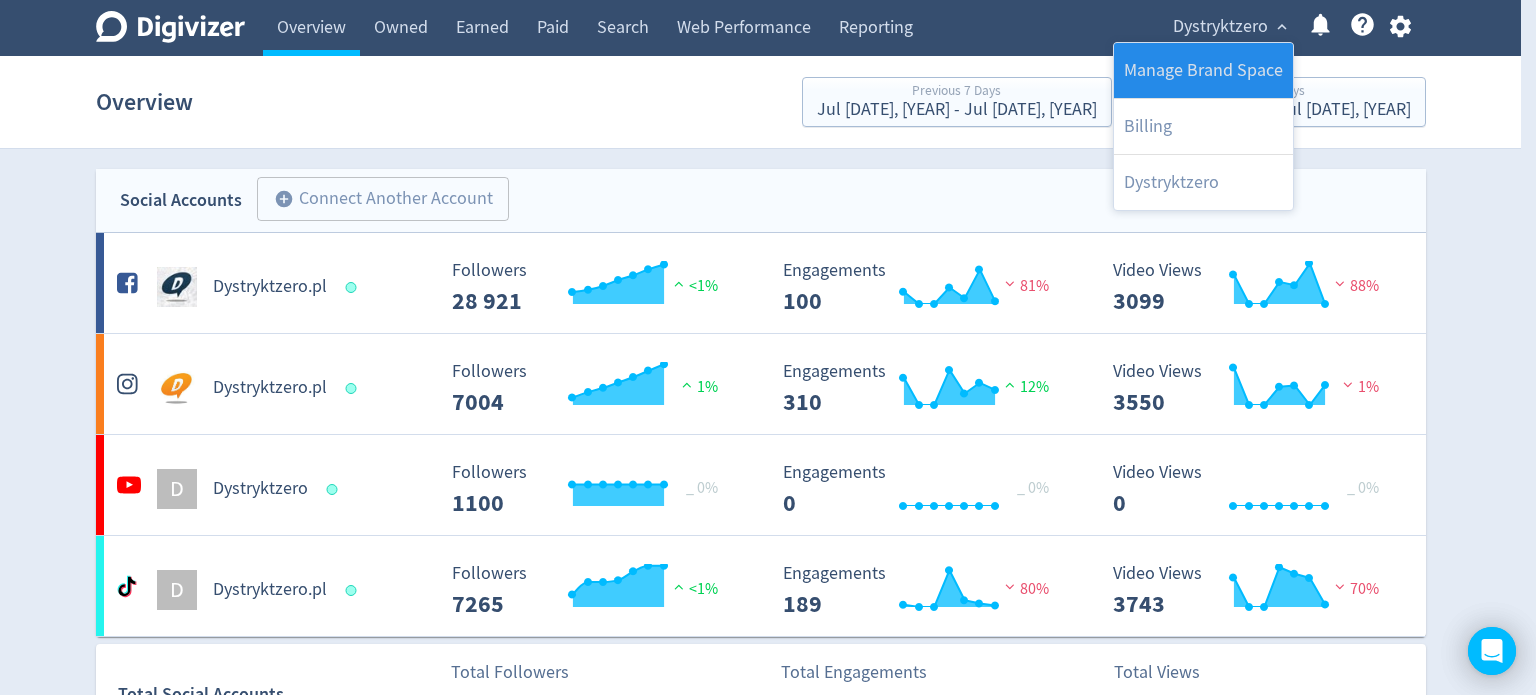 click on "Manage Brand Space" at bounding box center [1203, 70] 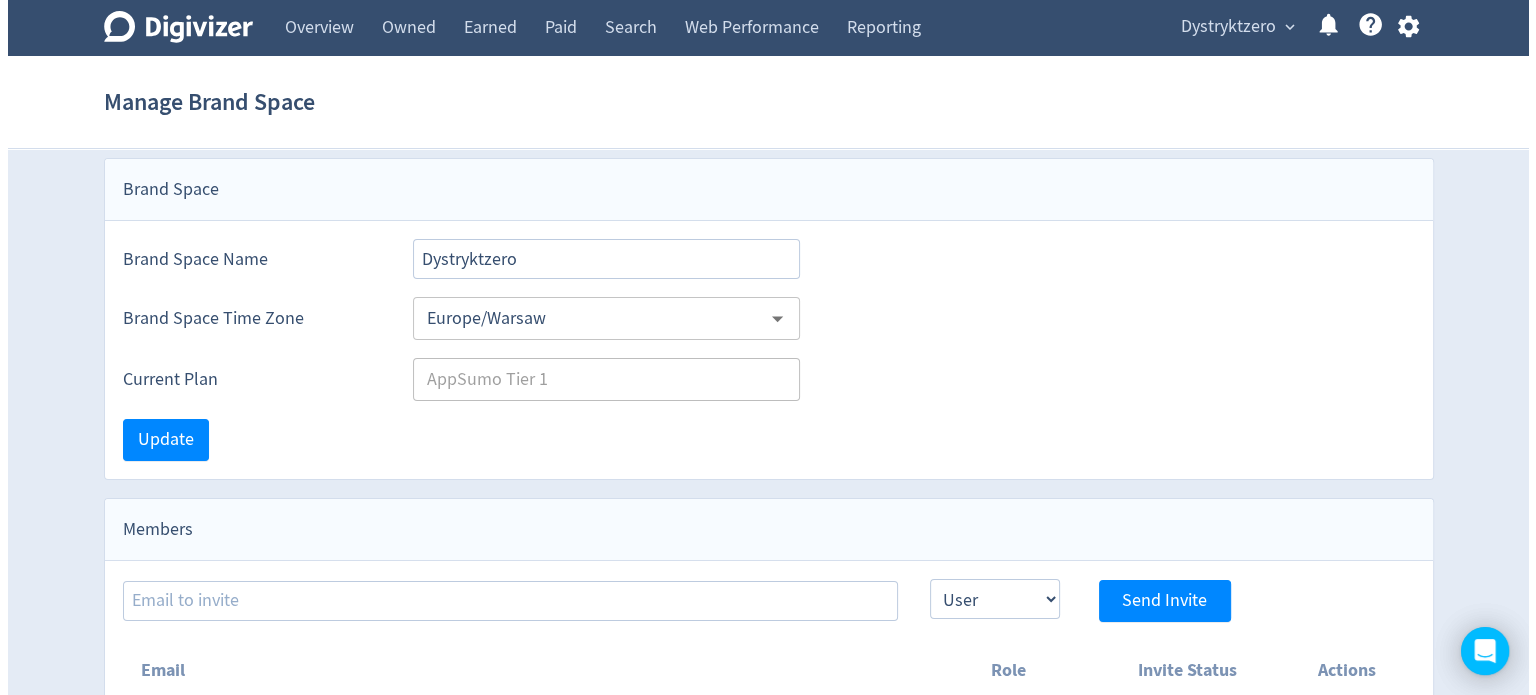 scroll, scrollTop: 0, scrollLeft: 0, axis: both 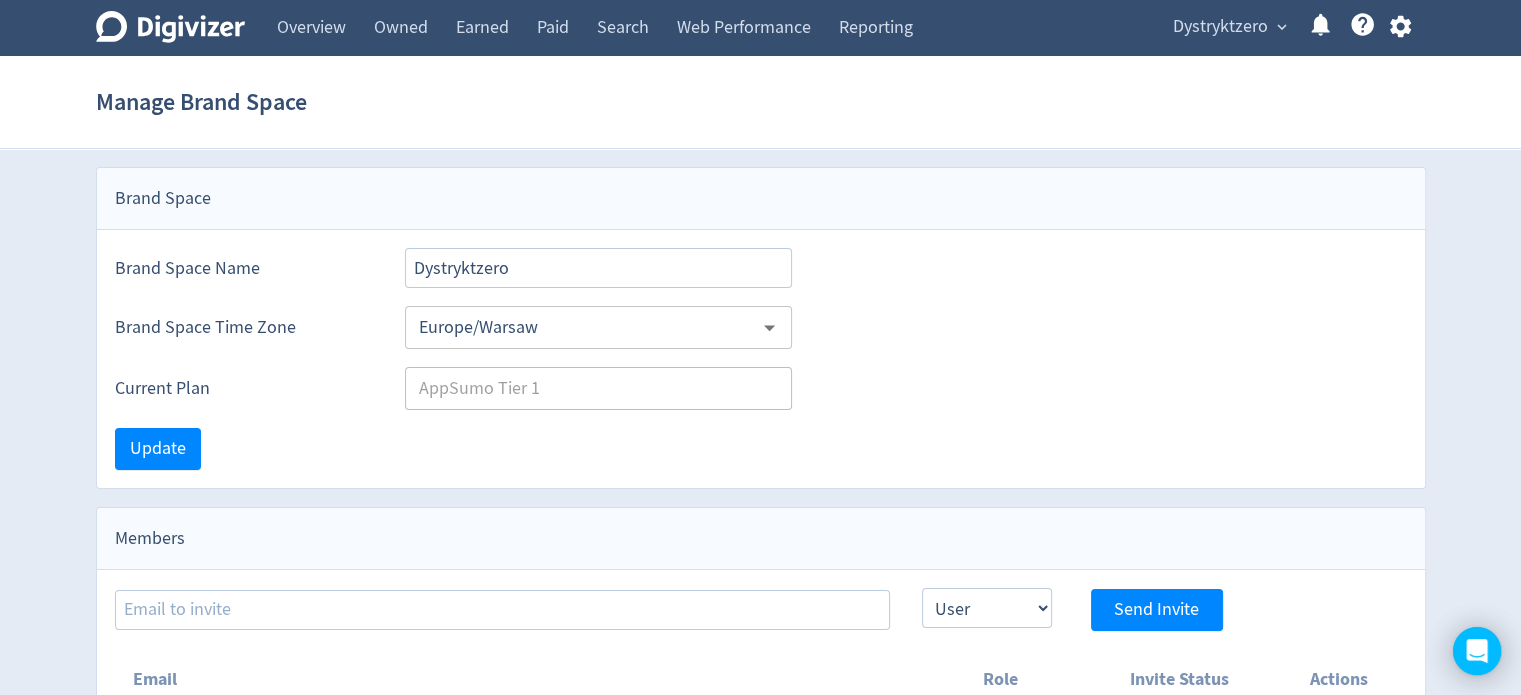 click 